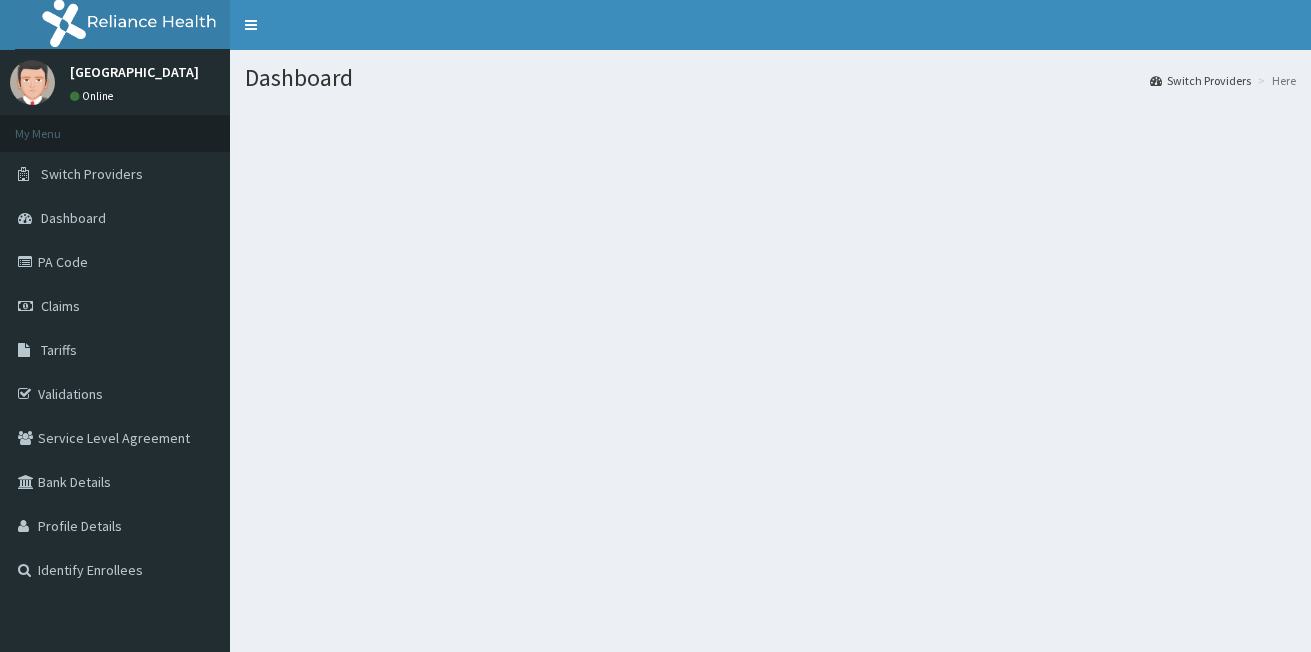 scroll, scrollTop: 0, scrollLeft: 0, axis: both 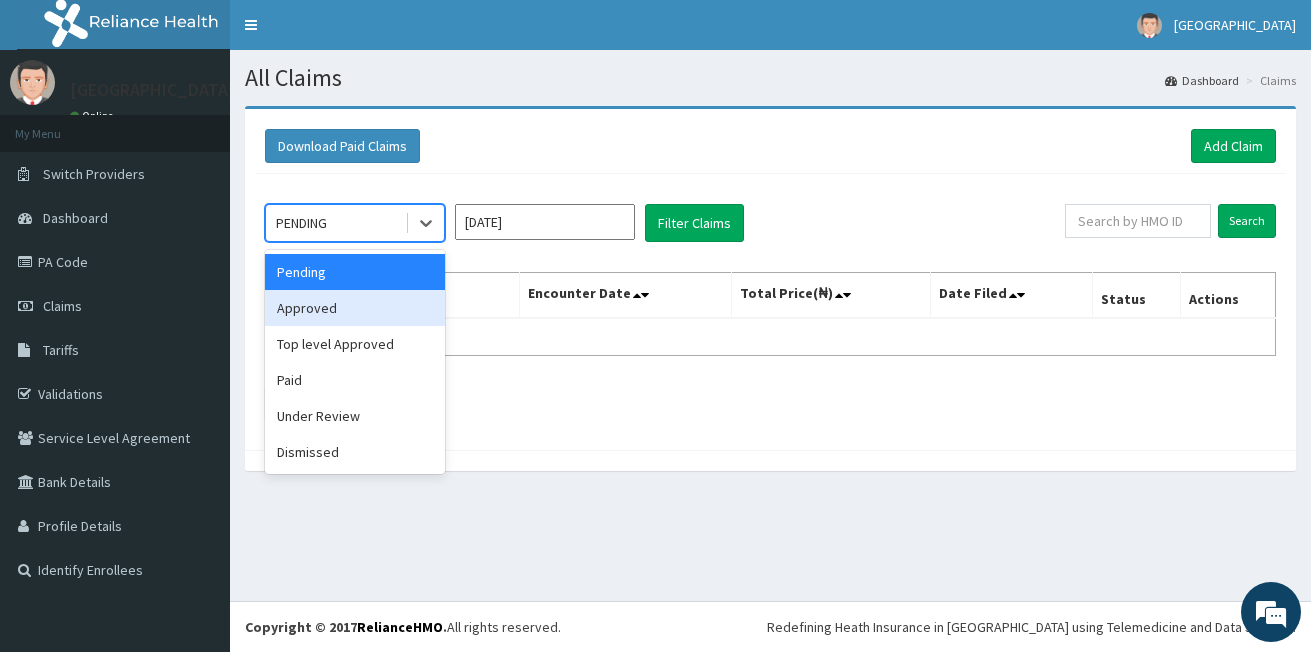 click on "Approved" at bounding box center (355, 308) 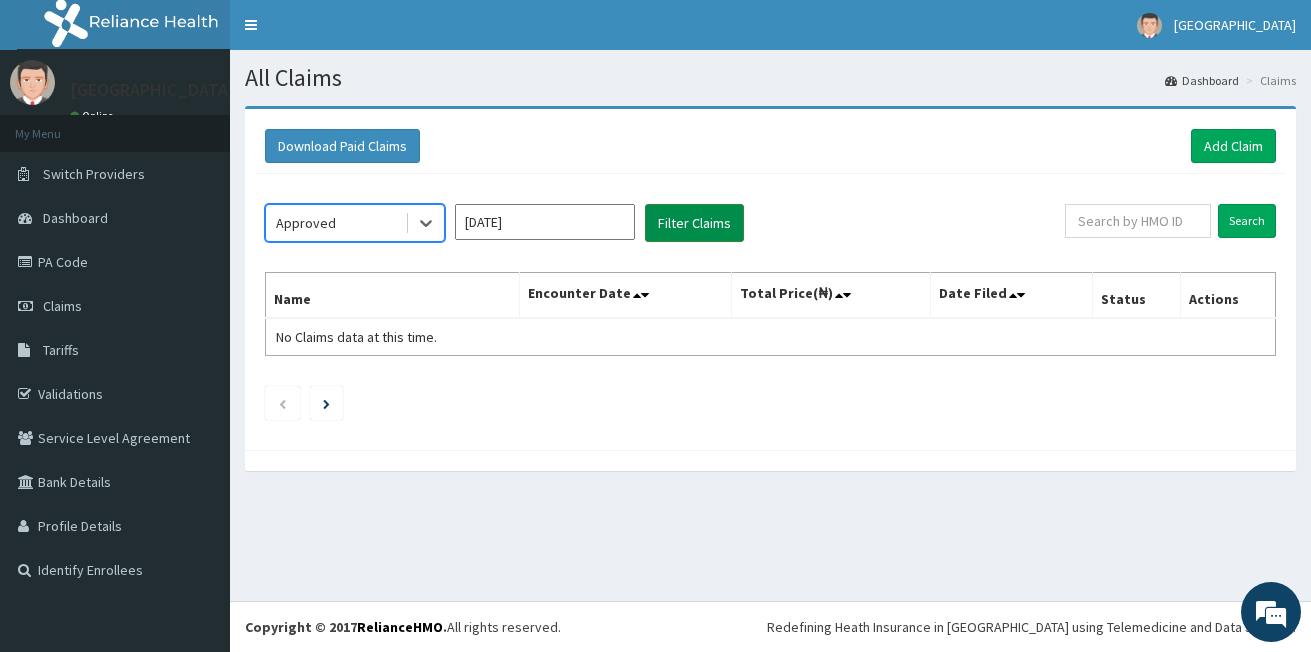scroll, scrollTop: 0, scrollLeft: 0, axis: both 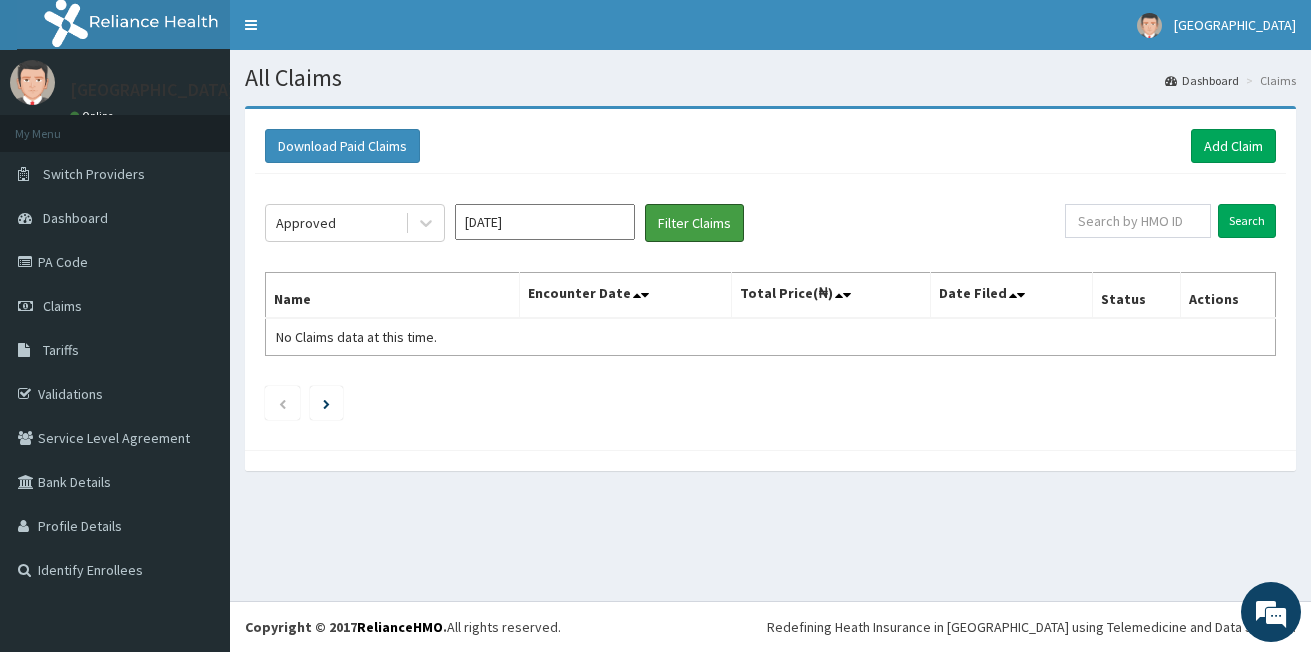 click on "Approved Jul 2025 Filter Claims Search Name Encounter Date Total Price(₦) Date Filed Status Actions No Claims data at this time." 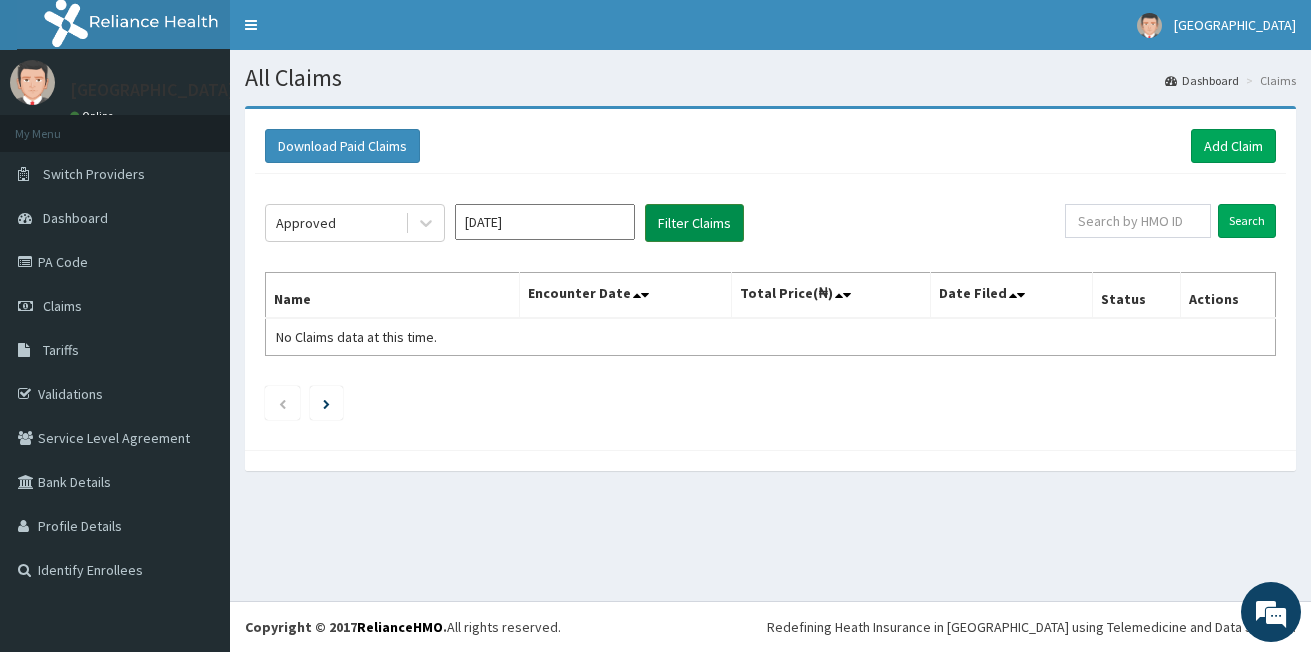 click on "Filter Claims" at bounding box center [694, 223] 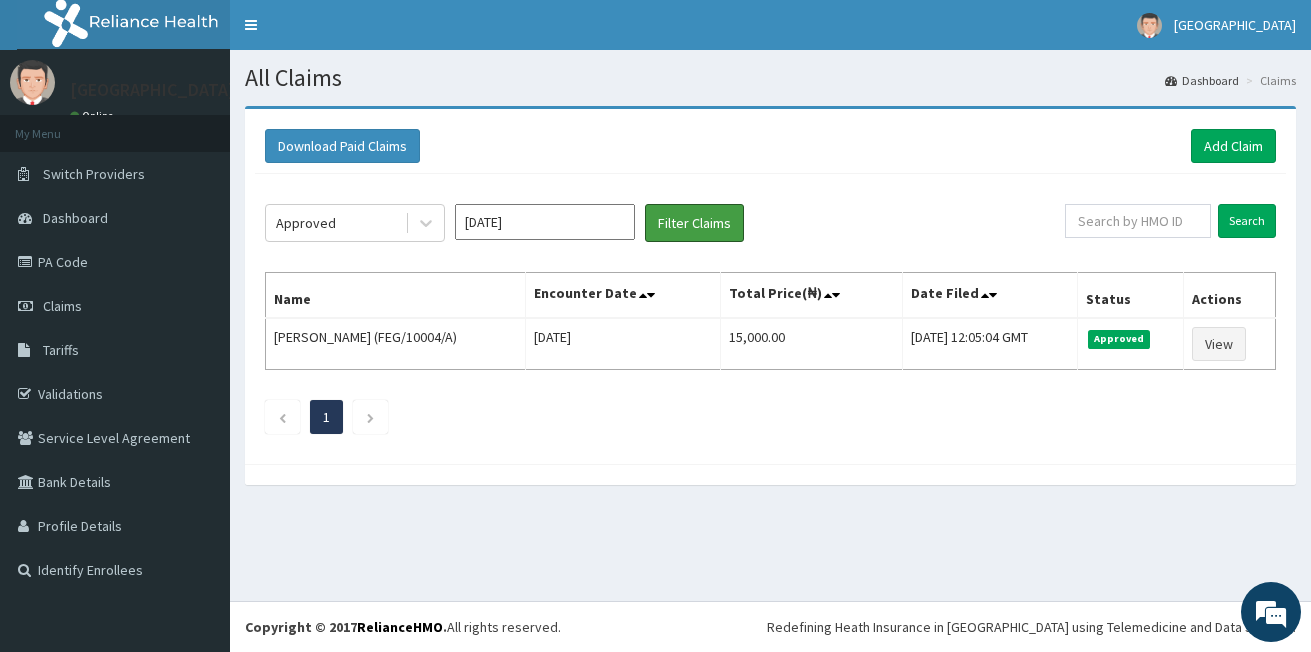 click on "Approved Jul 2025 Filter Claims Search Name Encounter Date Total Price(₦) Date Filed Status Actions FELIX EMEFIENEM (FEG/10004/A) Thu Jul 10 2025 15,000.00 Thu, 10 Jul 2025 12:05:04 GMT Approved View 1" 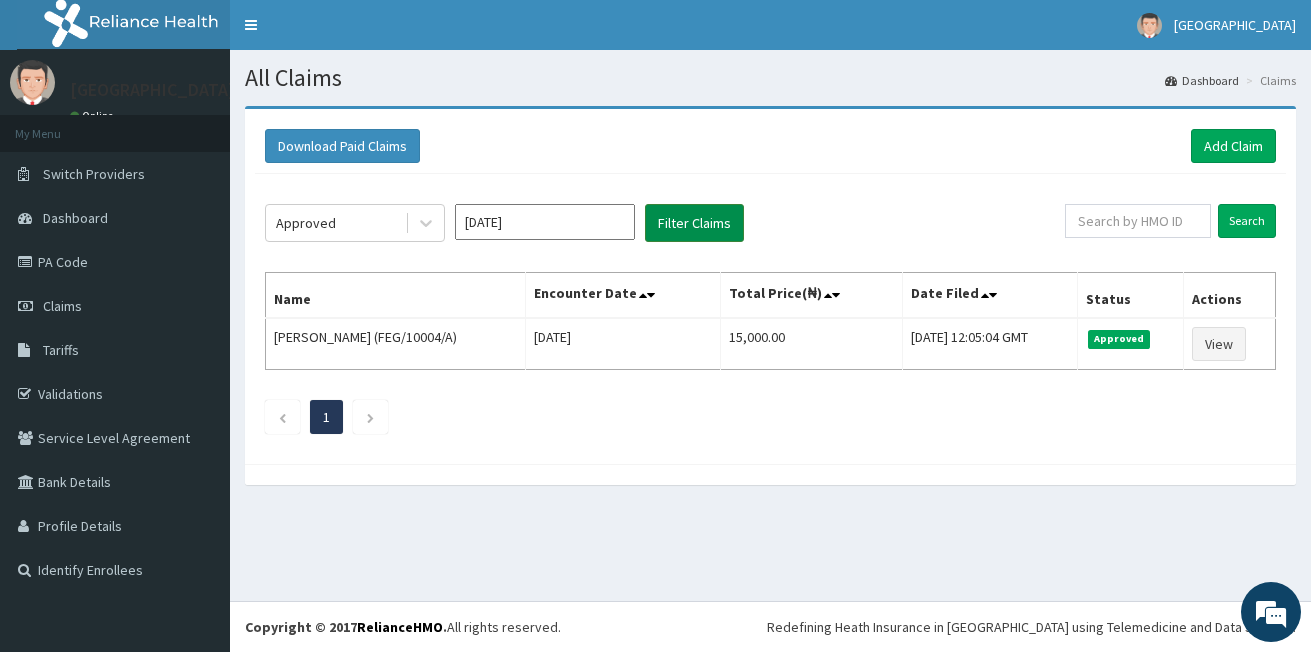 click on "Filter Claims" at bounding box center (694, 223) 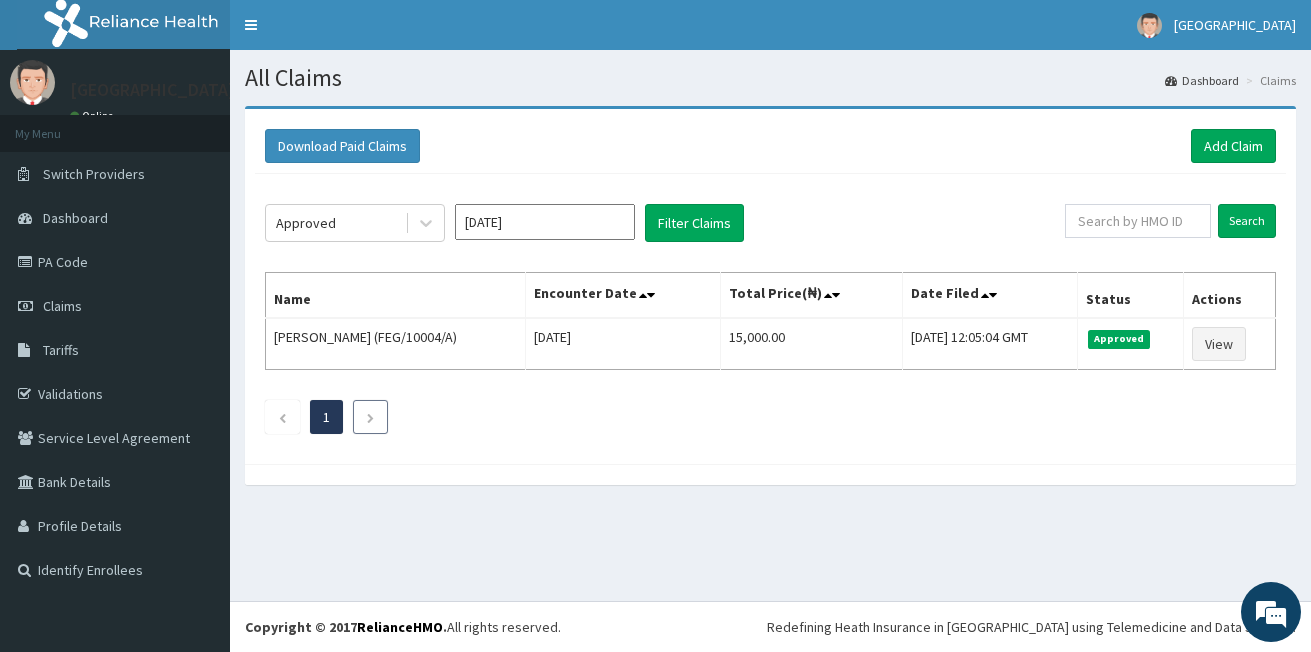 click at bounding box center (370, 417) 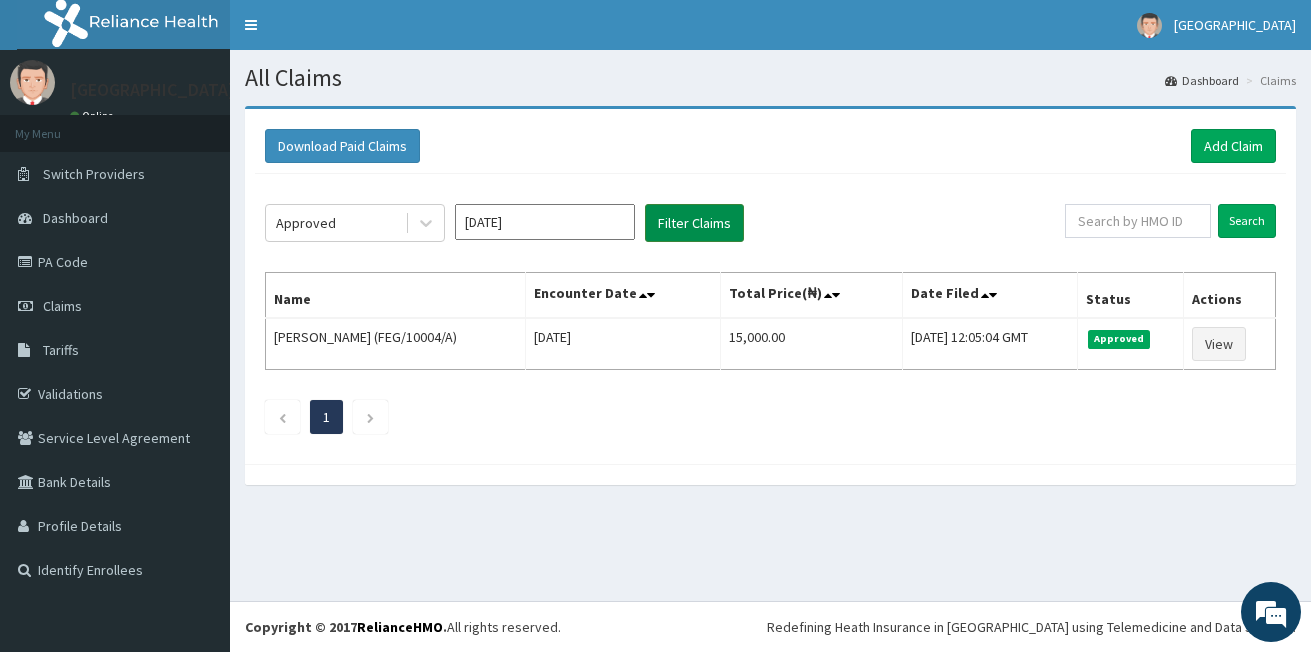 click on "Filter Claims" at bounding box center [694, 223] 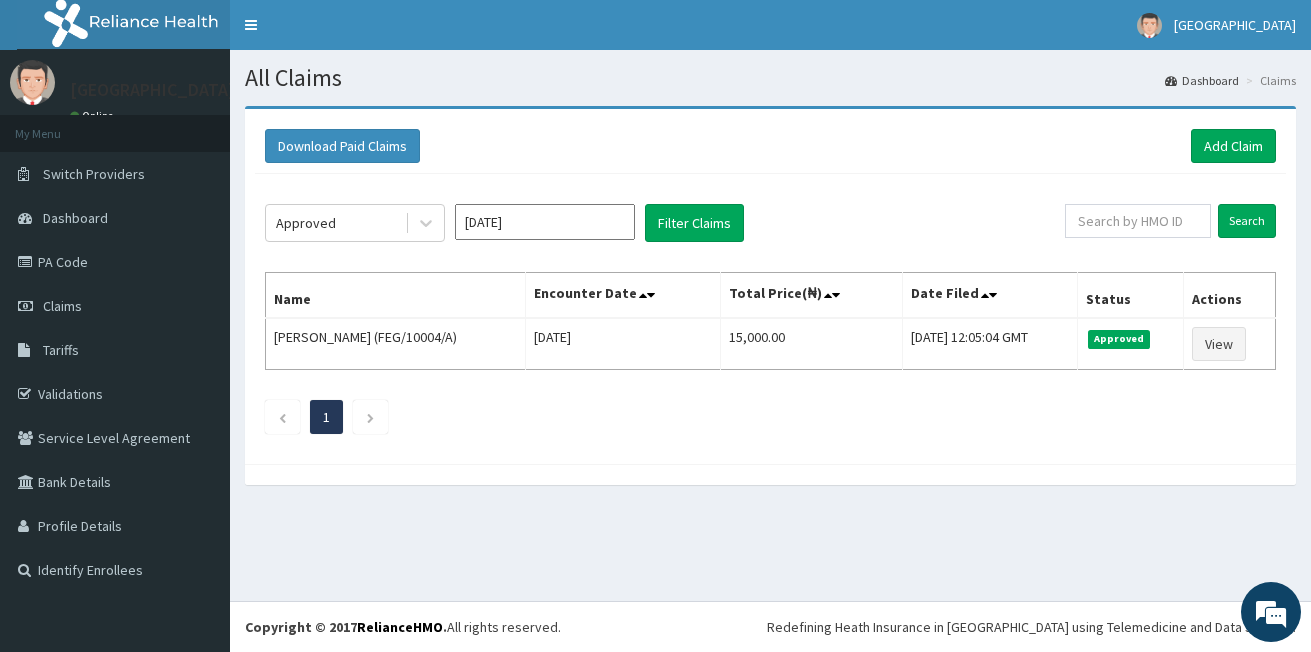 click on "Approved Jul 2025 Filter Claims Search Name Encounter Date Total Price(₦) Date Filed Status Actions FELIX EMEFIENEM (FEG/10004/A) Thu Jul 10 2025 15,000.00 Thu, 10 Jul 2025 12:05:04 GMT Approved View 1" 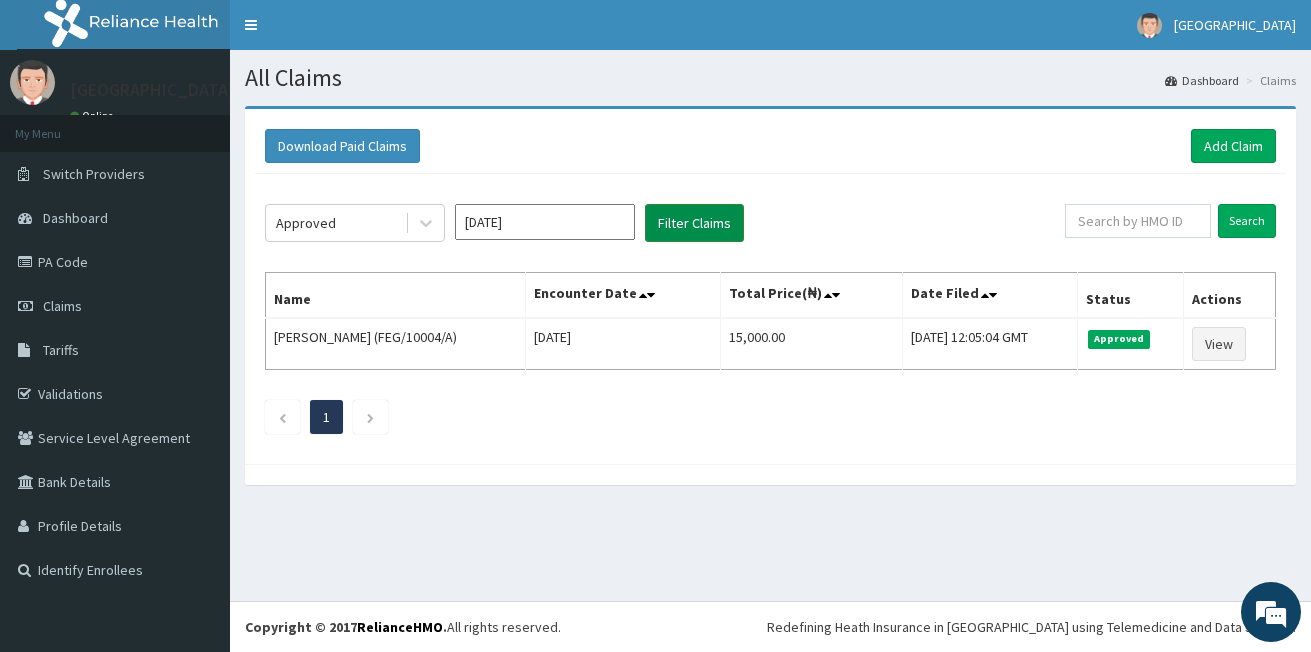click on "Filter Claims" at bounding box center [694, 223] 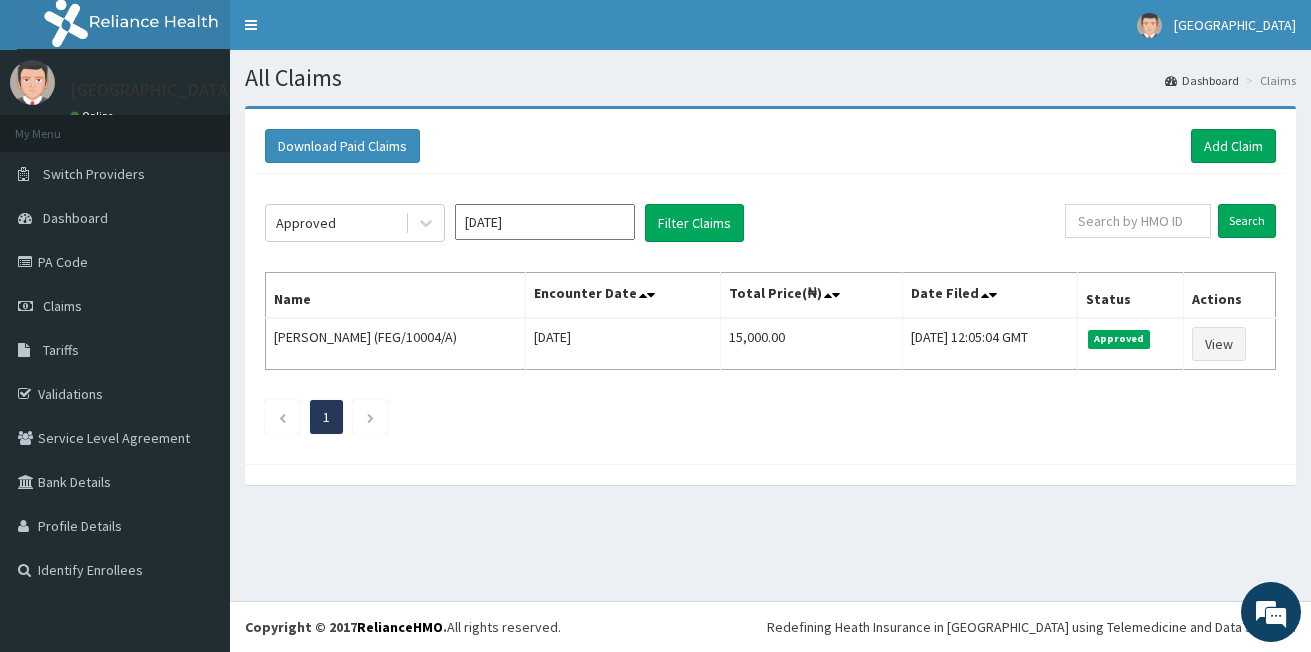 drag, startPoint x: 512, startPoint y: 280, endPoint x: 789, endPoint y: 47, distance: 361.96408 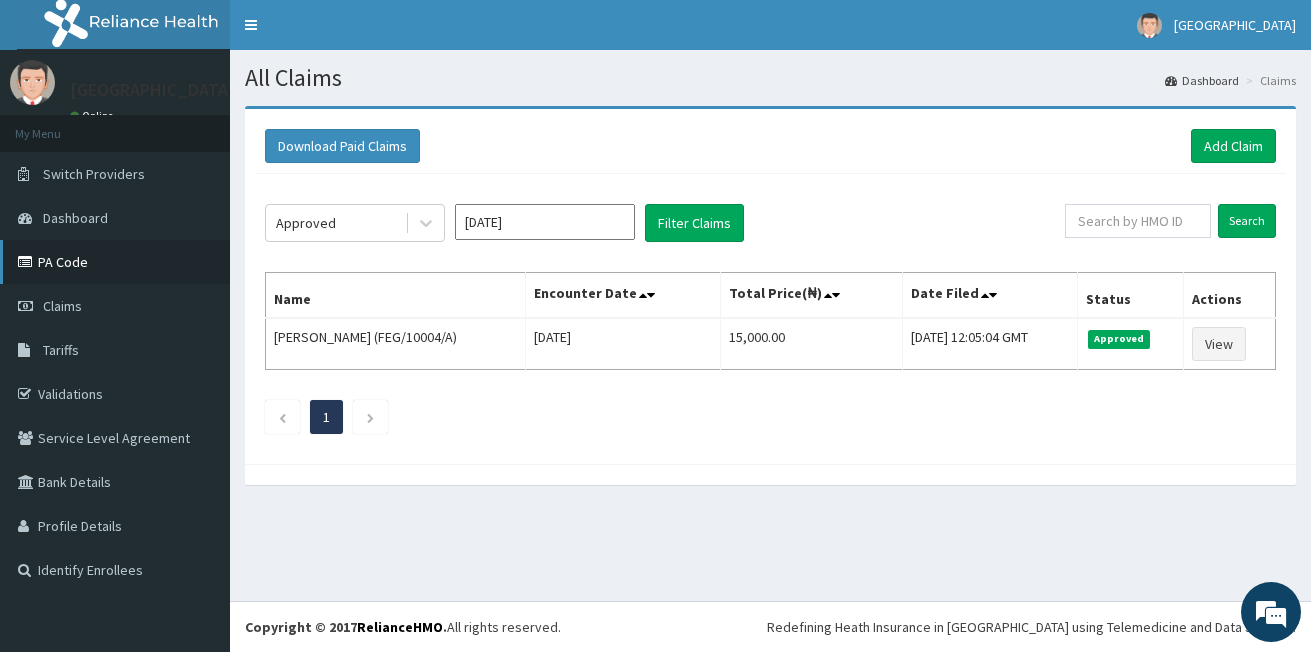 click on "PA Code" at bounding box center (115, 262) 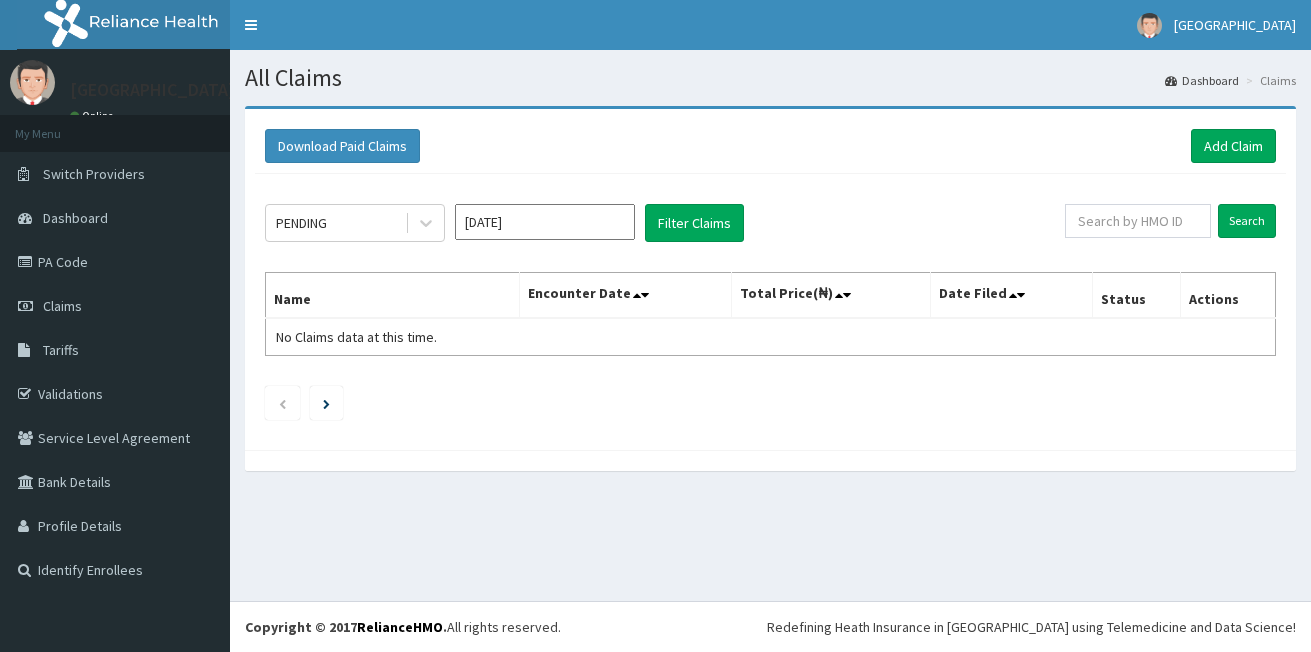 scroll, scrollTop: 0, scrollLeft: 0, axis: both 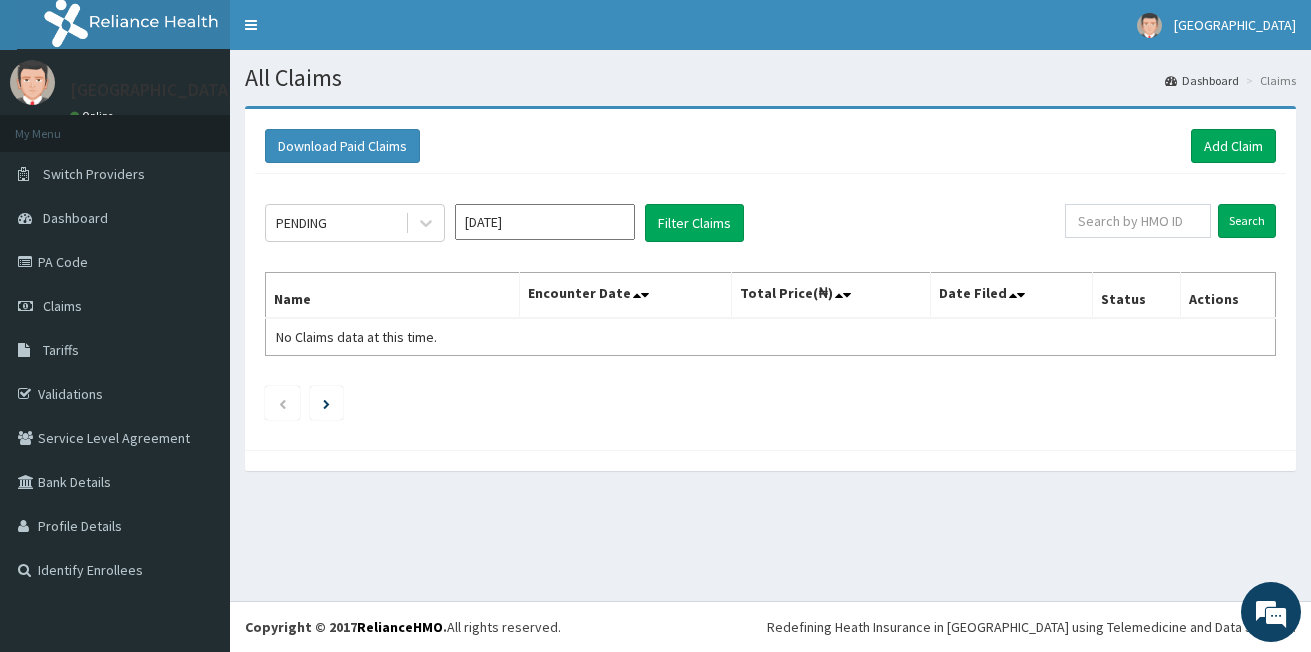 drag, startPoint x: 0, startPoint y: 0, endPoint x: 420, endPoint y: 263, distance: 495.5492 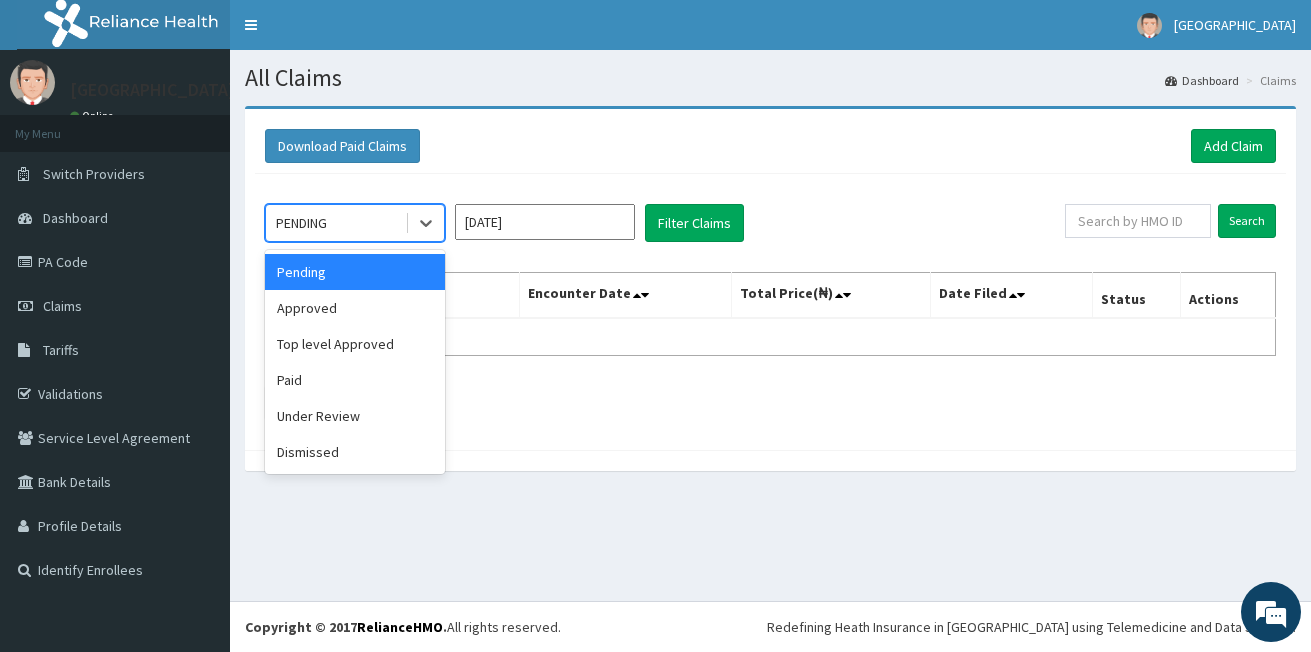 click on "PENDING" at bounding box center [301, 223] 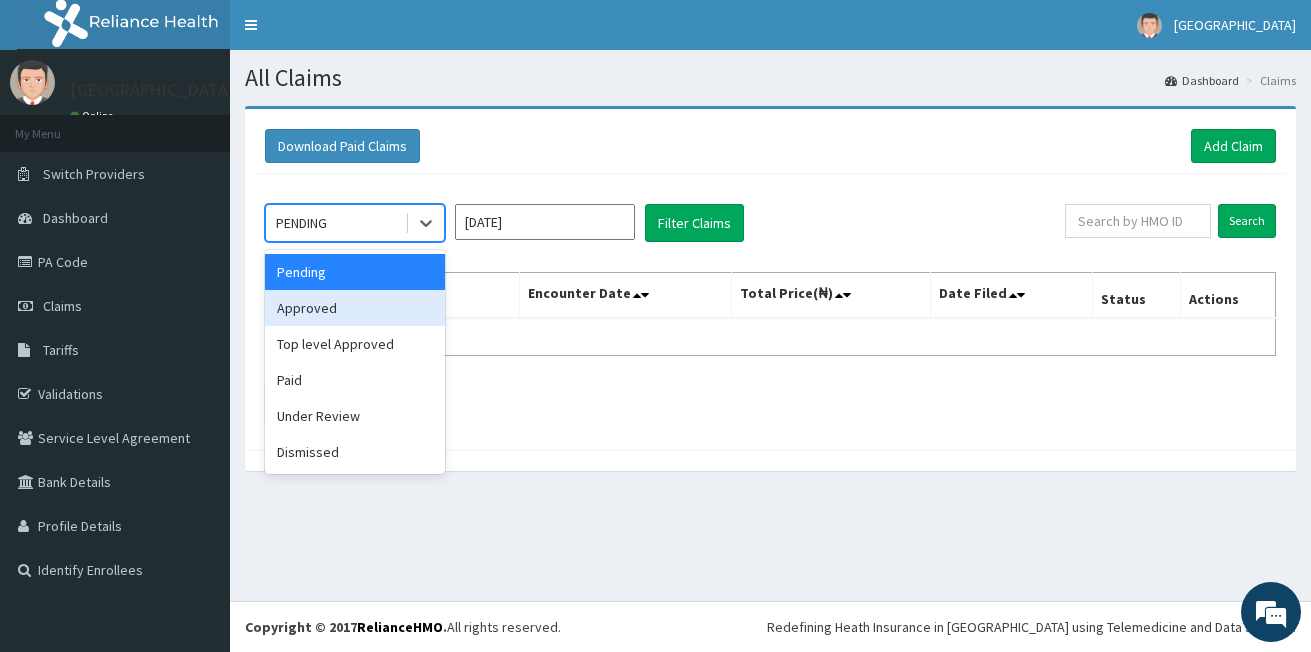 click on "Approved" at bounding box center (355, 308) 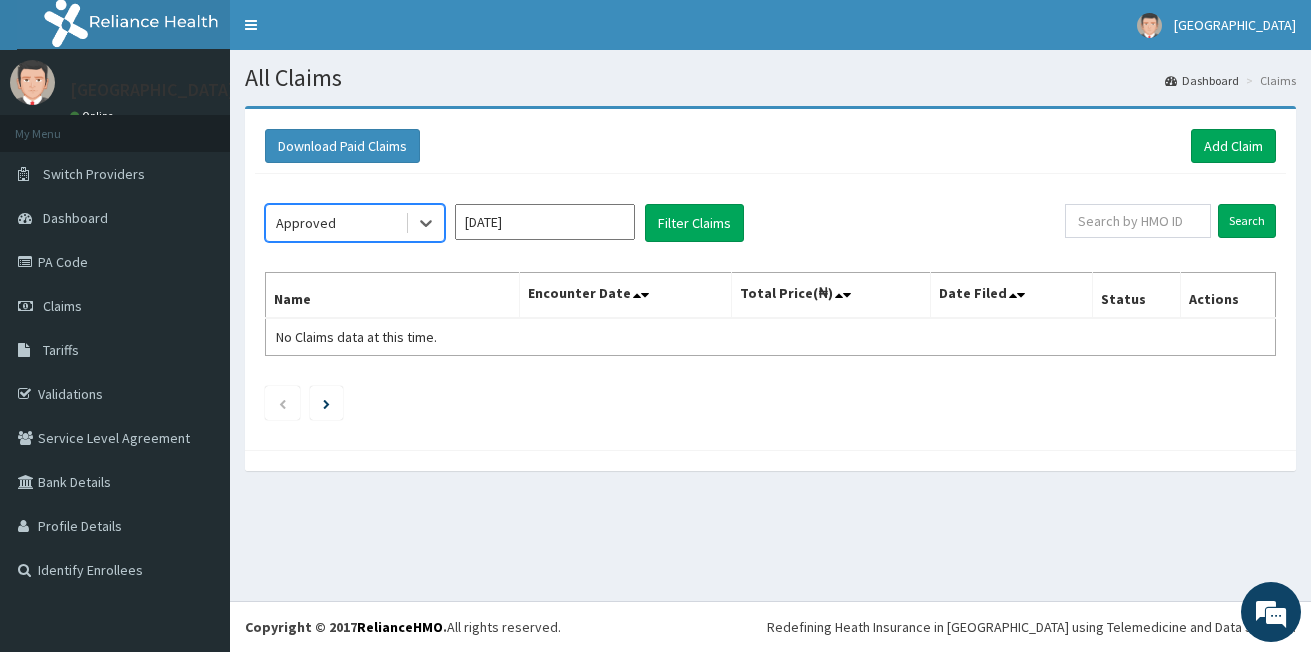 click on "[DATE]" at bounding box center [545, 222] 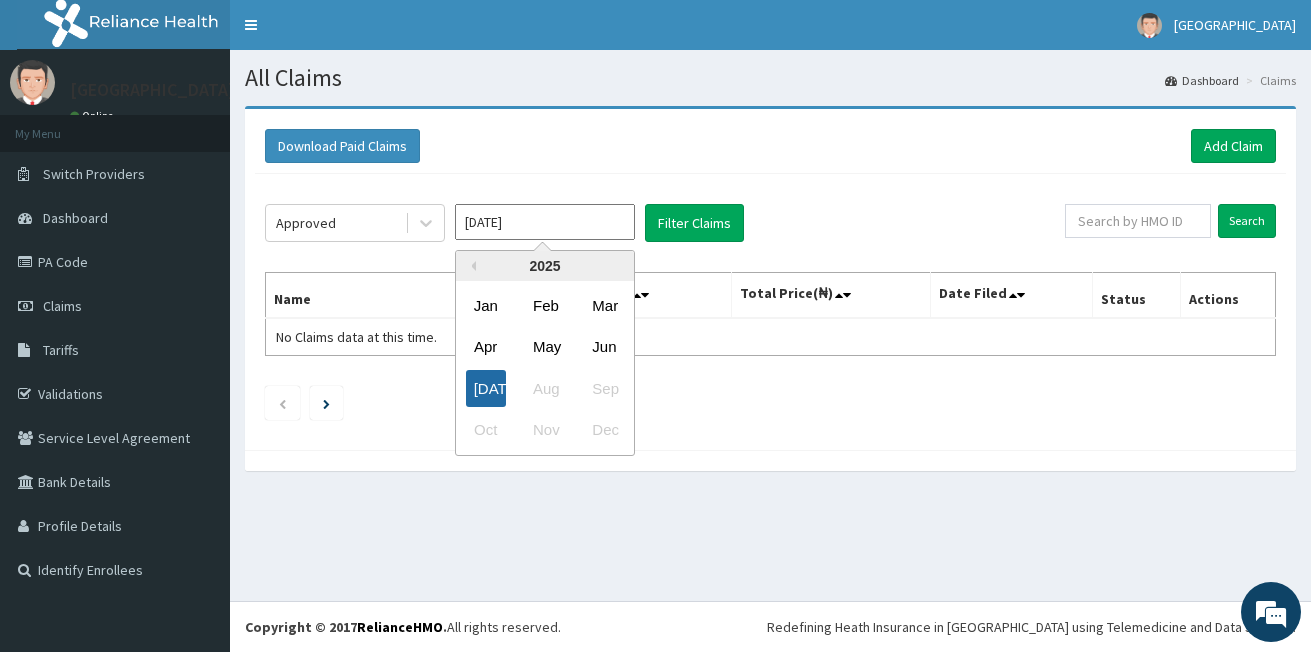 click on "Jul" at bounding box center (486, 388) 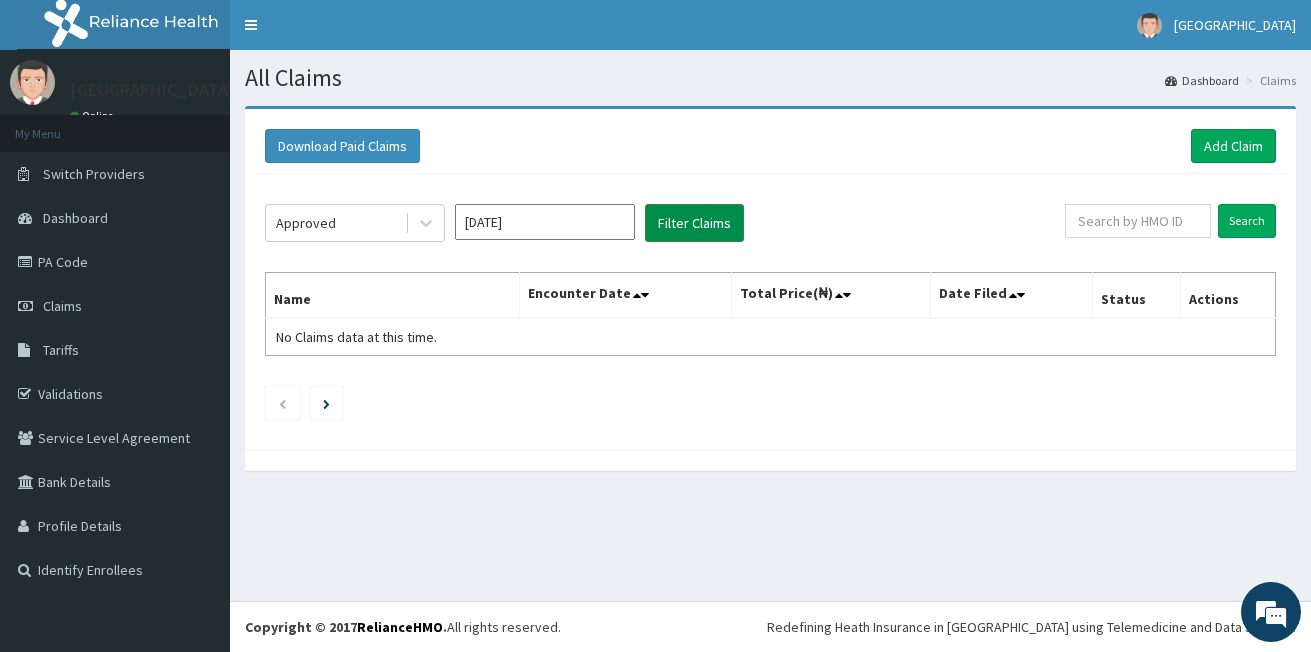 click on "Filter Claims" at bounding box center (694, 223) 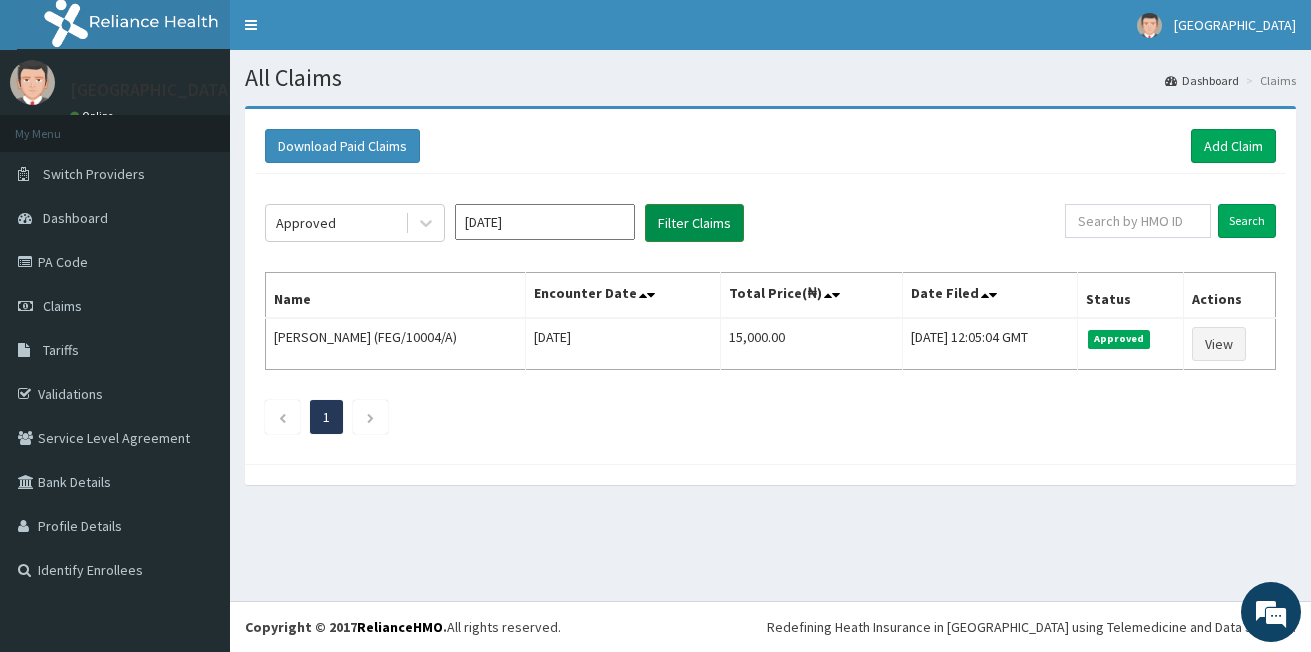 click on "Filter Claims" at bounding box center [694, 223] 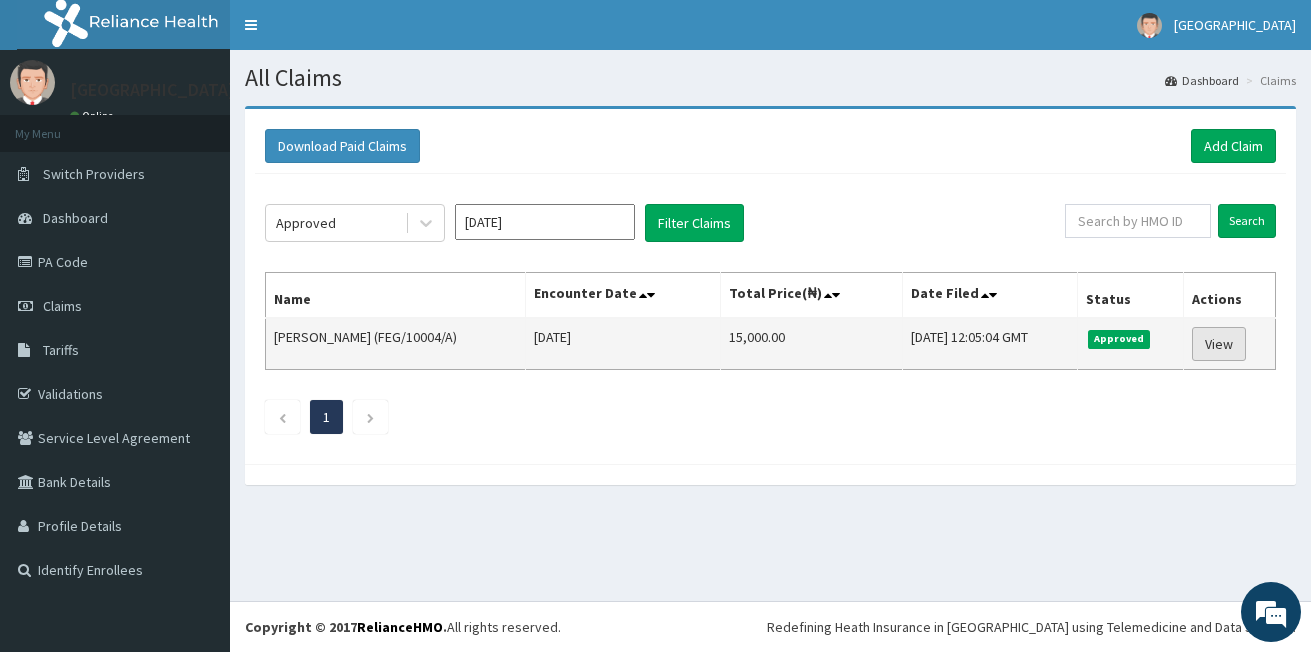 click on "View" at bounding box center [1219, 344] 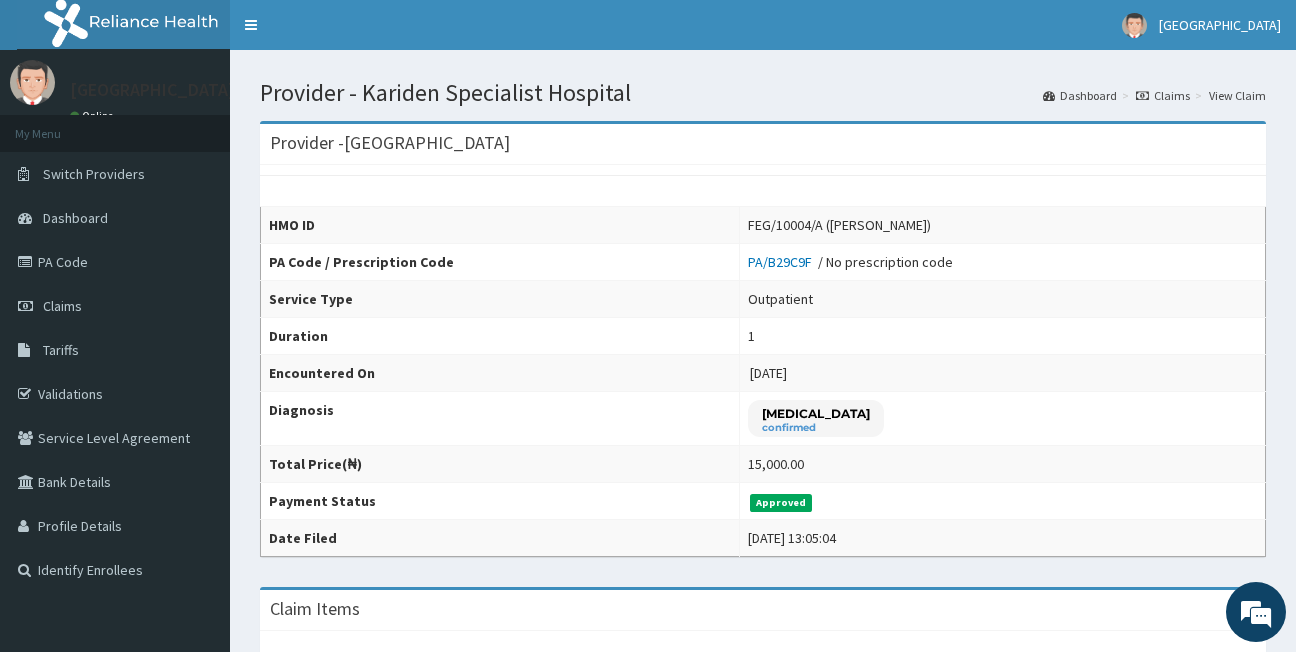 scroll, scrollTop: 0, scrollLeft: 0, axis: both 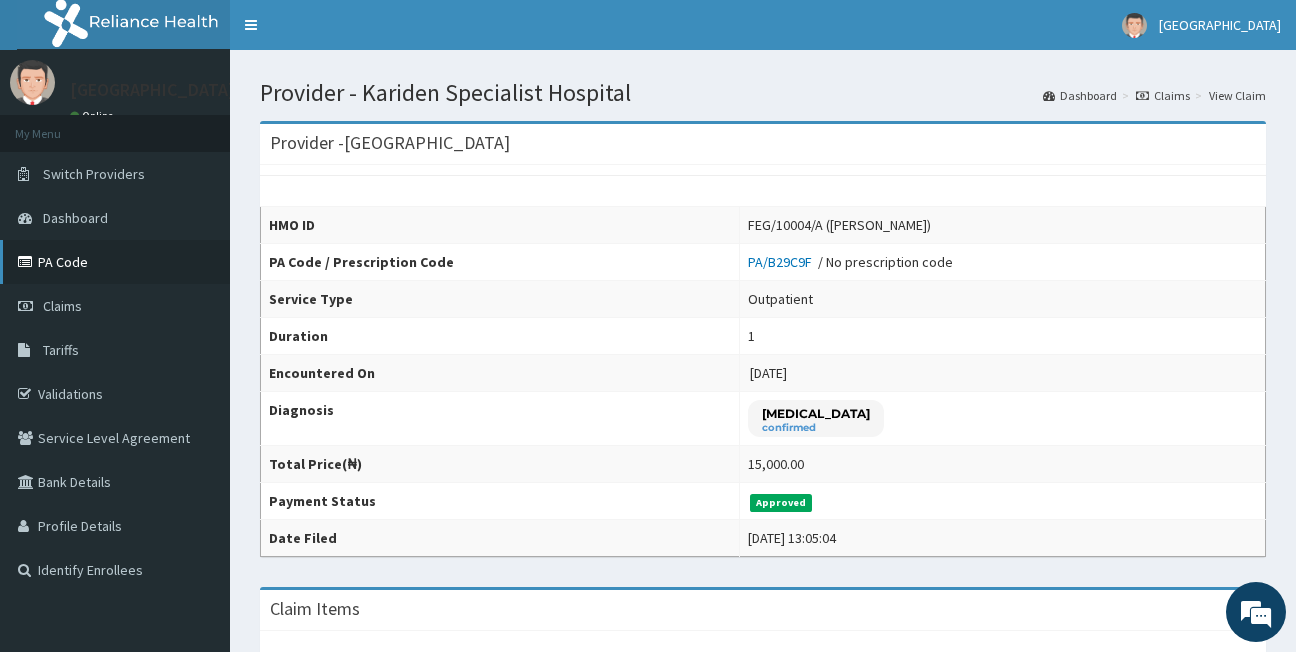click on "PA Code" at bounding box center [115, 262] 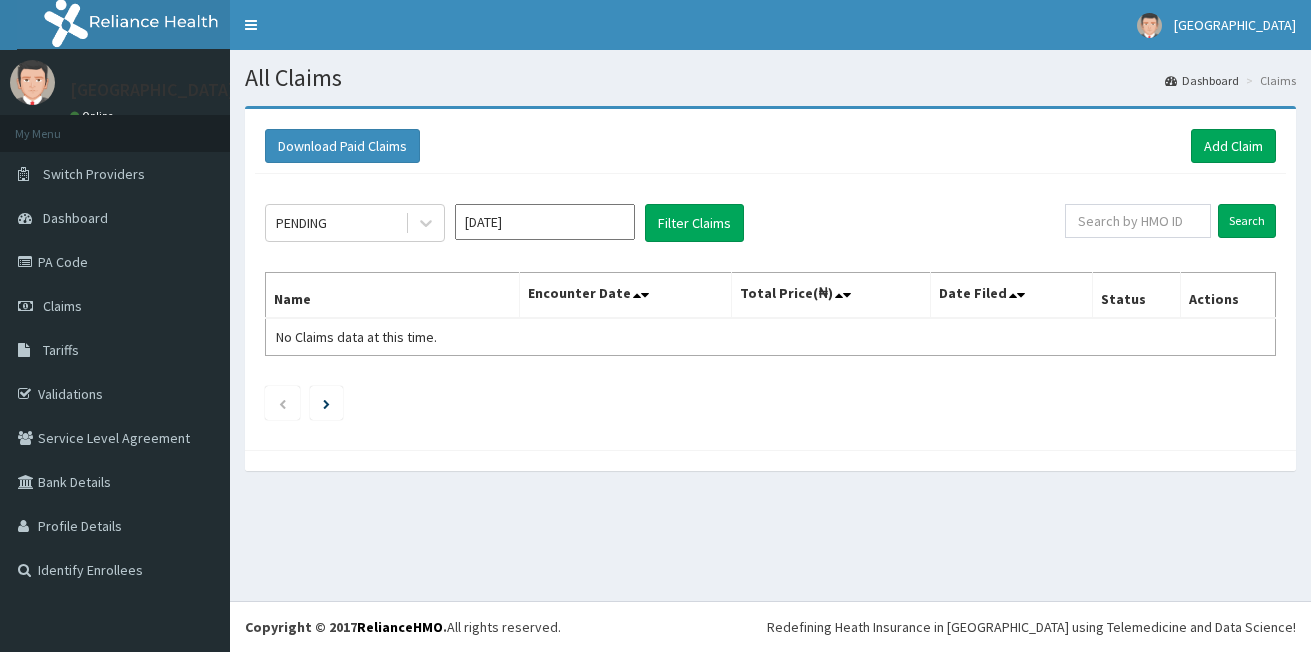 scroll, scrollTop: 0, scrollLeft: 0, axis: both 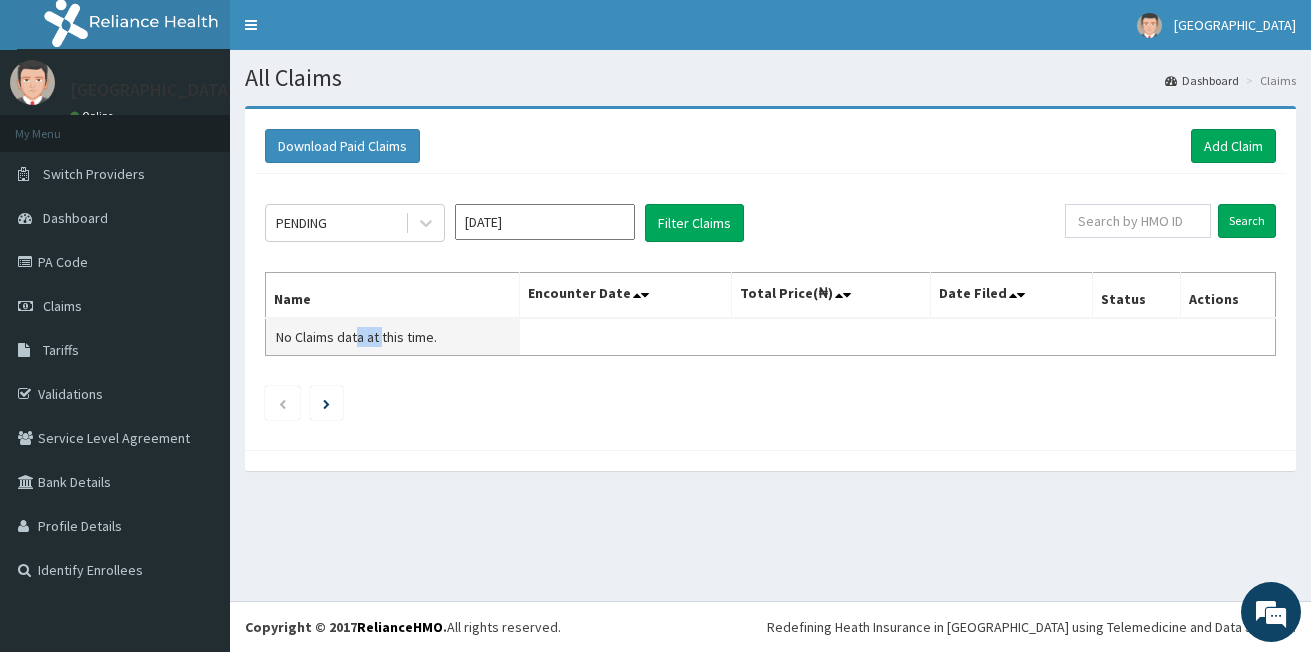 drag, startPoint x: 381, startPoint y: 323, endPoint x: 316, endPoint y: 350, distance: 70.38466 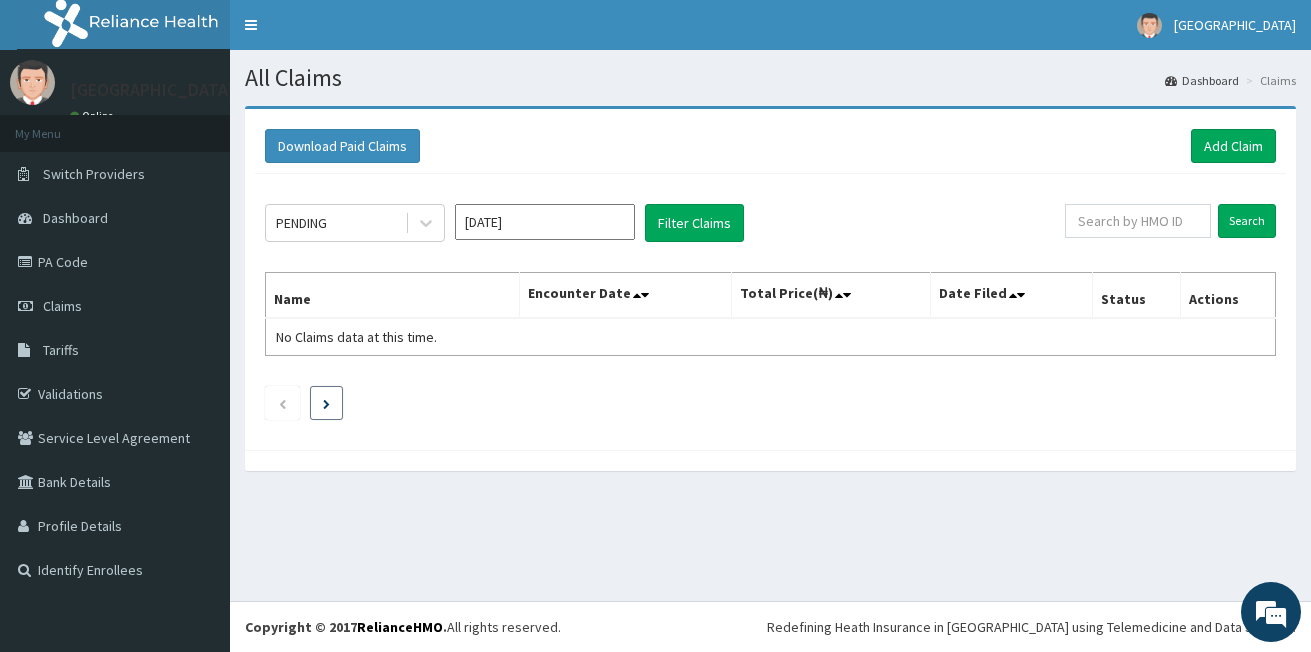 drag, startPoint x: 316, startPoint y: 350, endPoint x: 328, endPoint y: 405, distance: 56.293873 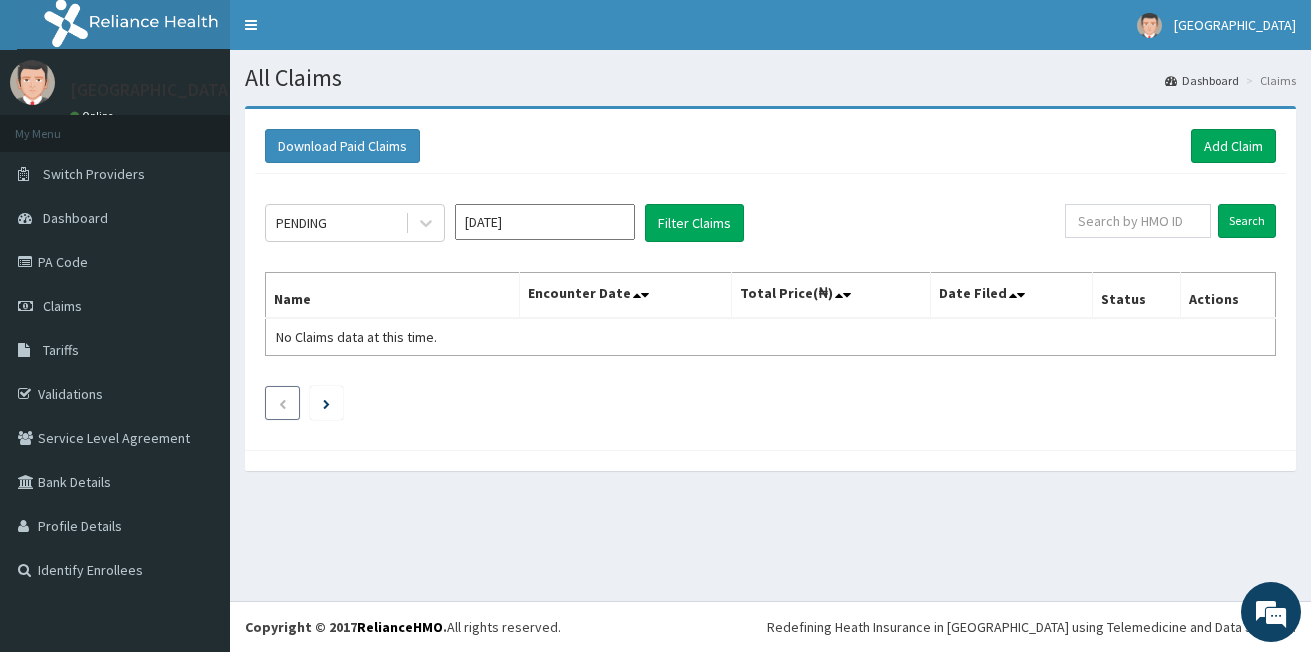 drag, startPoint x: 328, startPoint y: 405, endPoint x: 278, endPoint y: 413, distance: 50.635956 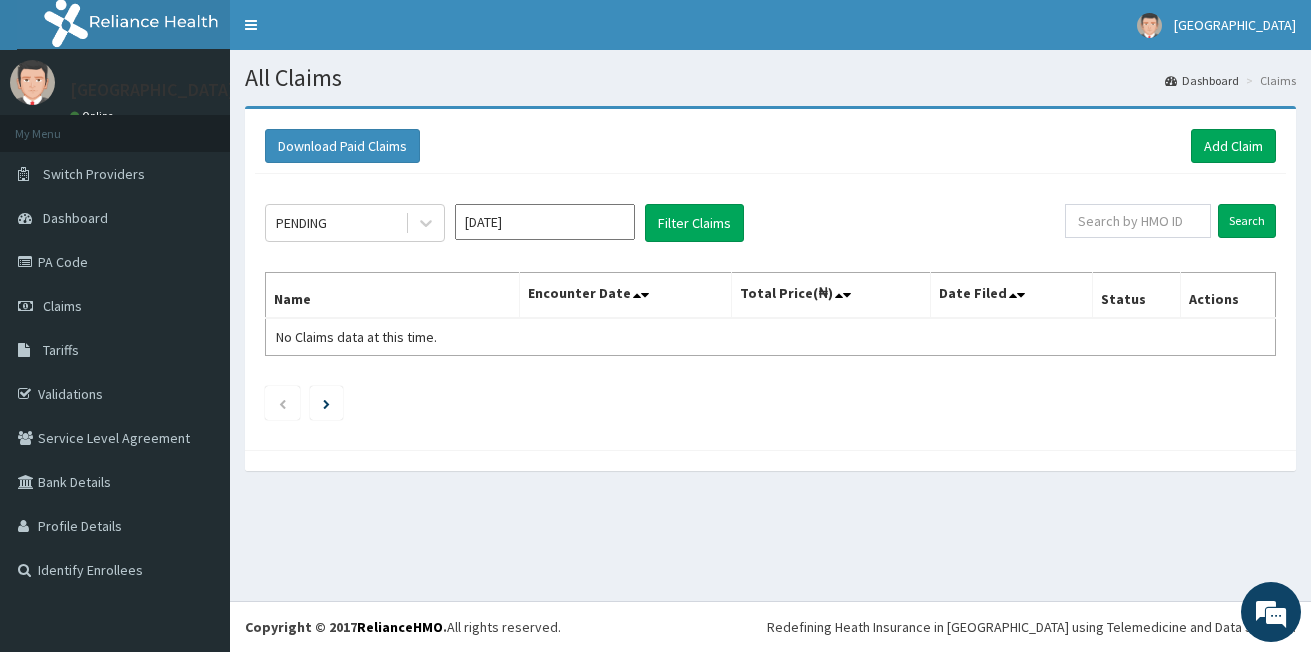 scroll, scrollTop: 0, scrollLeft: 0, axis: both 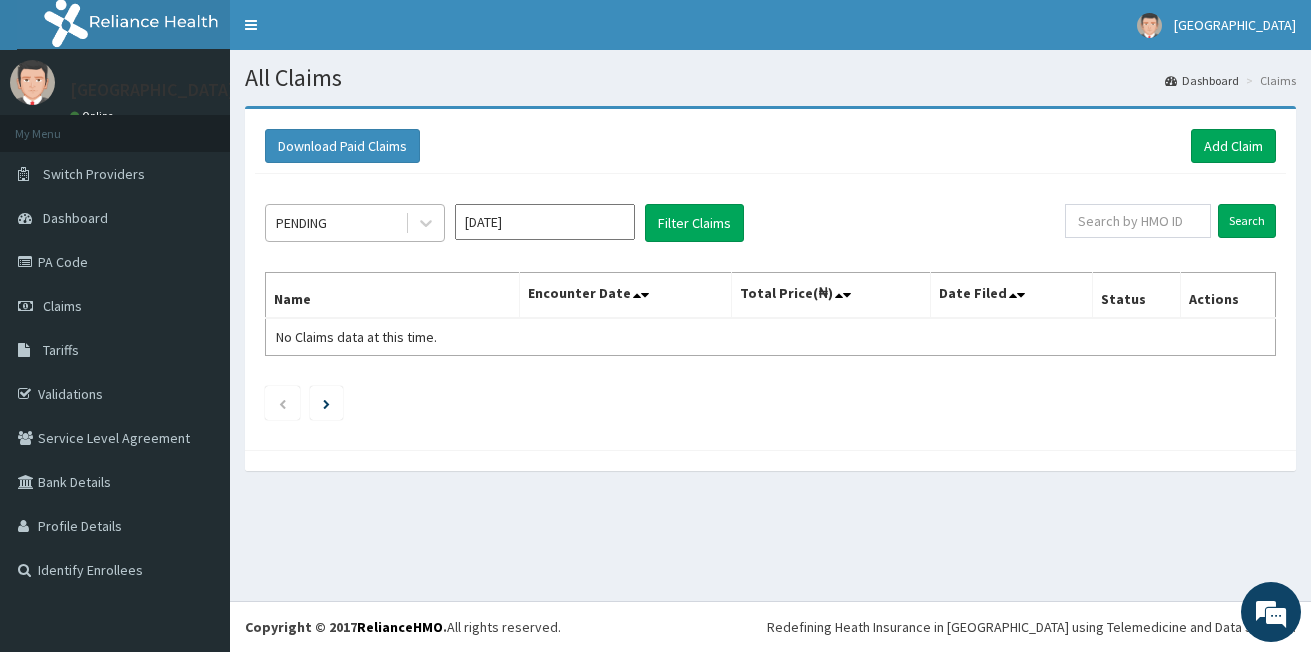 click on "PENDING" at bounding box center (335, 223) 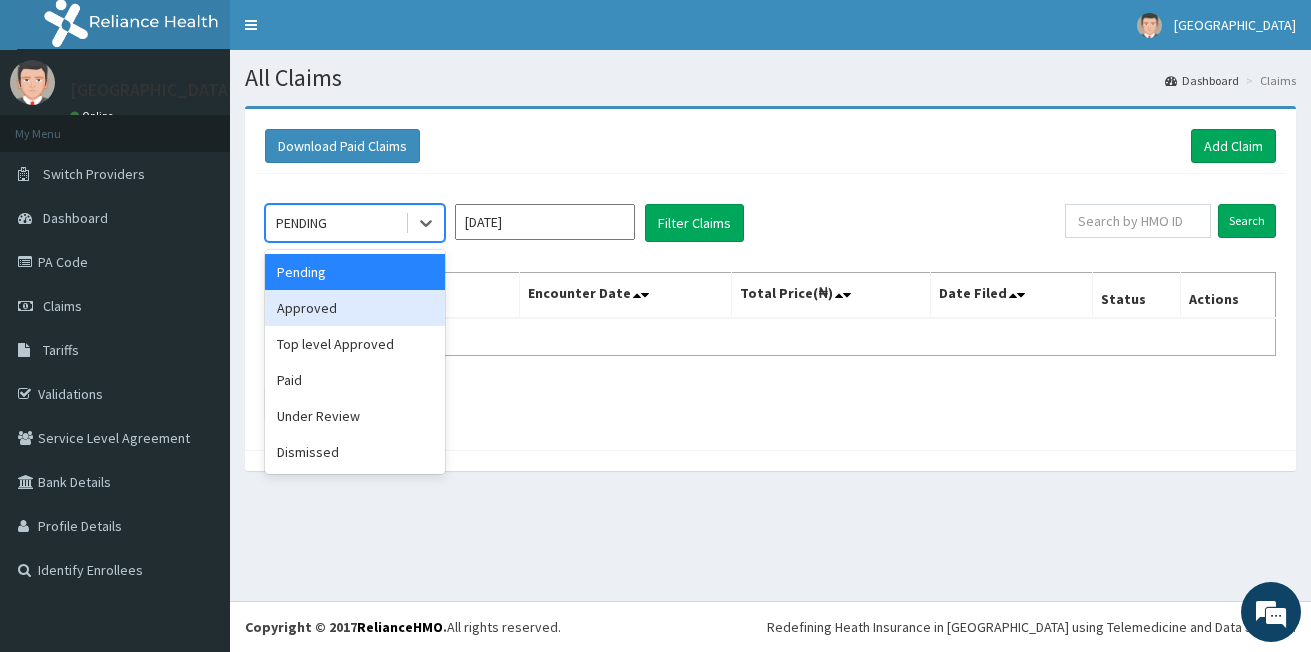 click on "Approved" at bounding box center [355, 308] 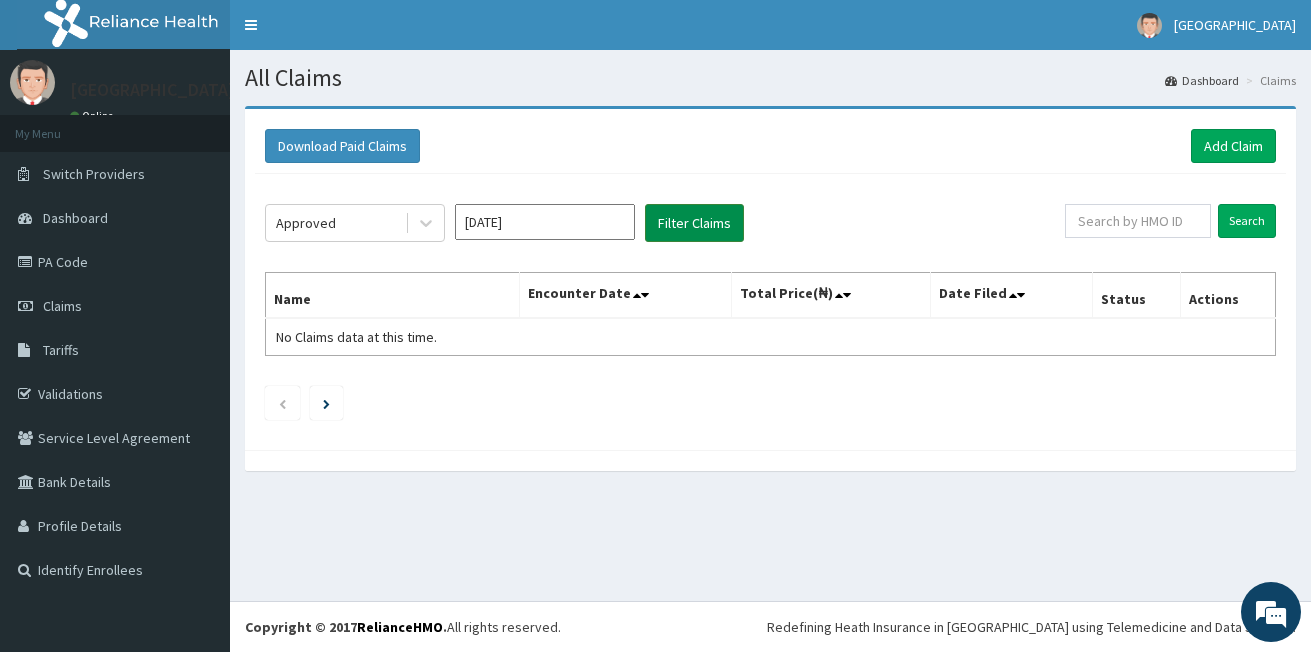 click on "Filter Claims" at bounding box center (694, 223) 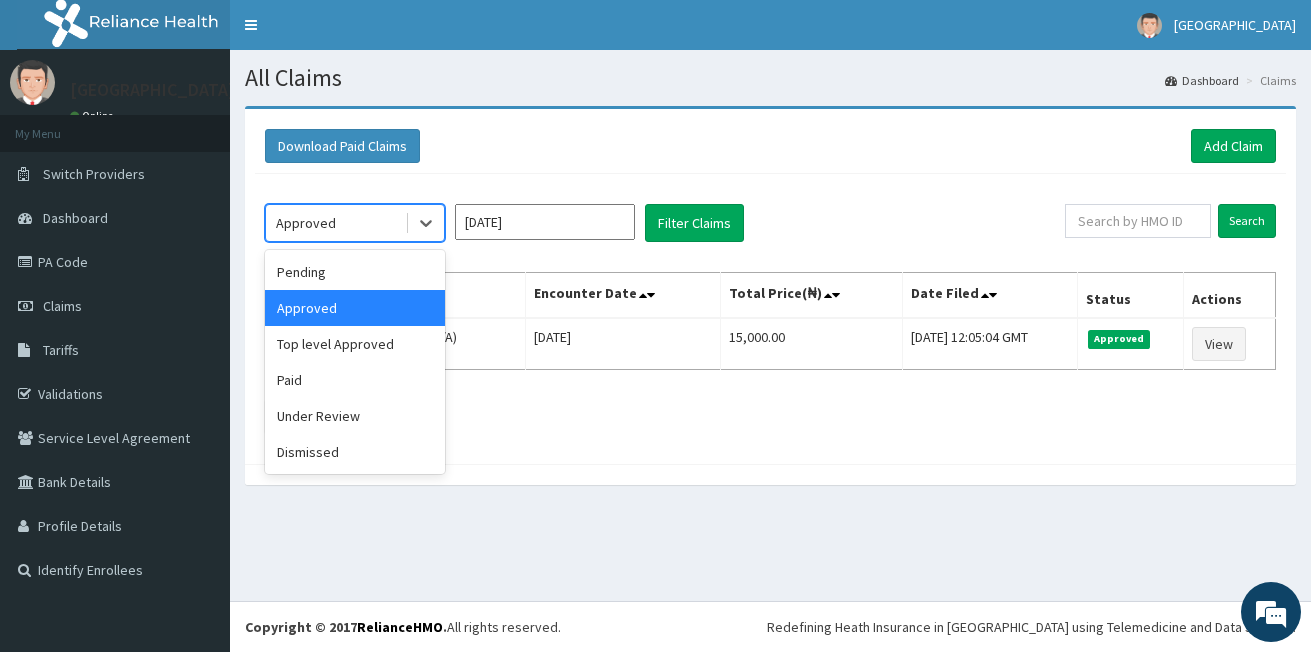click on "Approved" at bounding box center (306, 223) 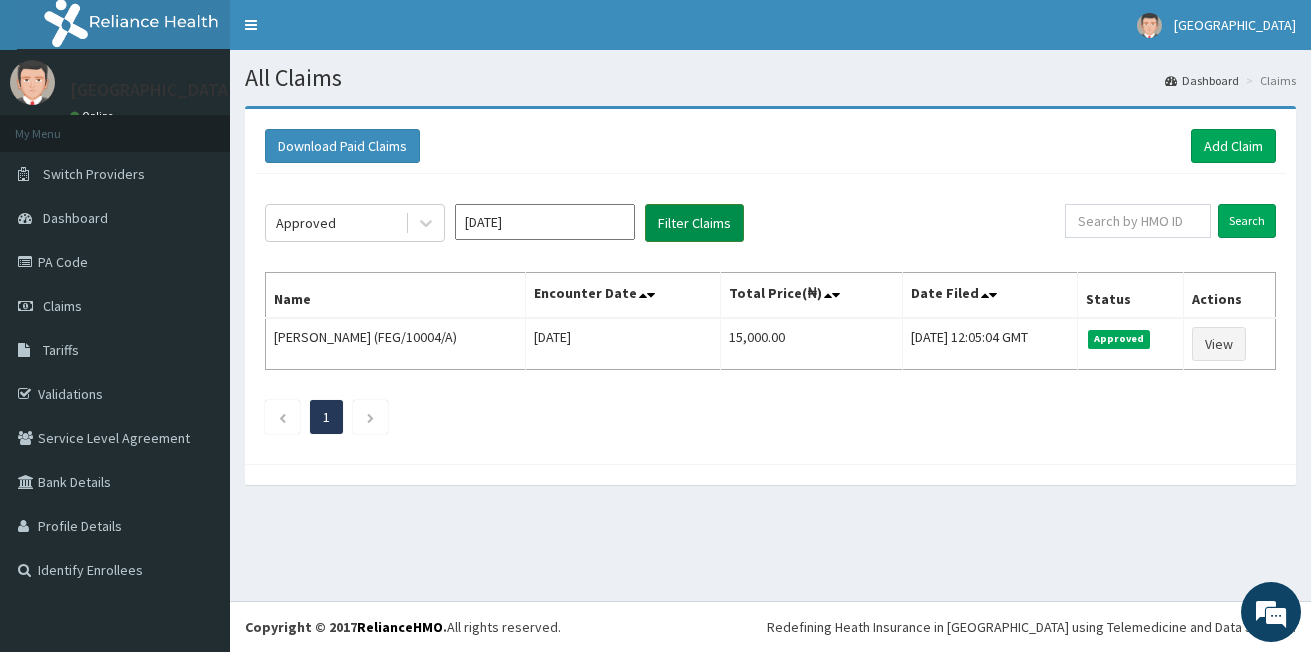 click on "Filter Claims" at bounding box center (694, 223) 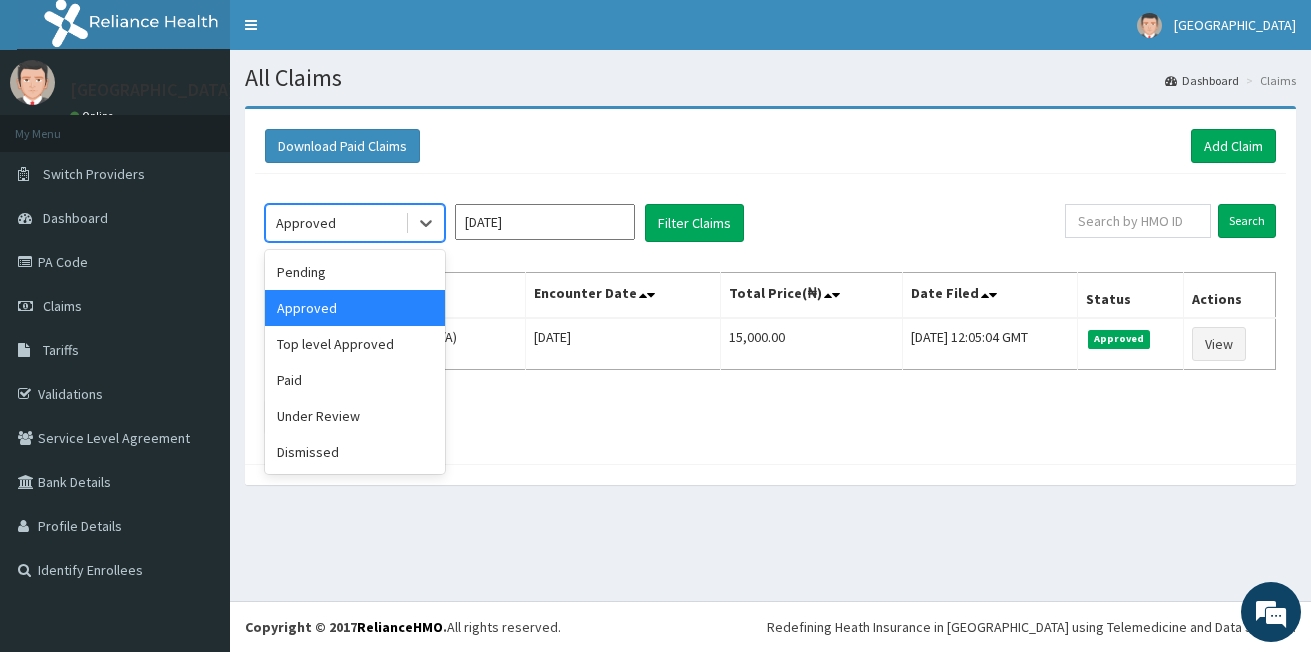 drag, startPoint x: 351, startPoint y: 212, endPoint x: 330, endPoint y: 214, distance: 21.095022 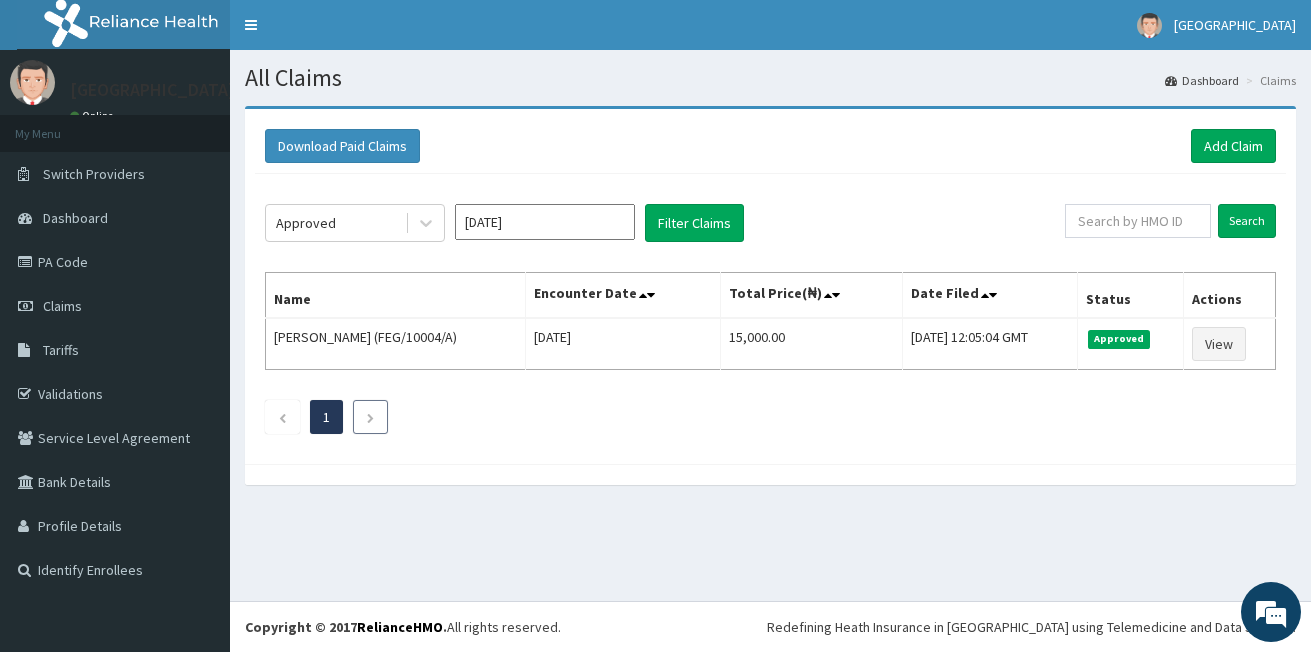 click at bounding box center (370, 417) 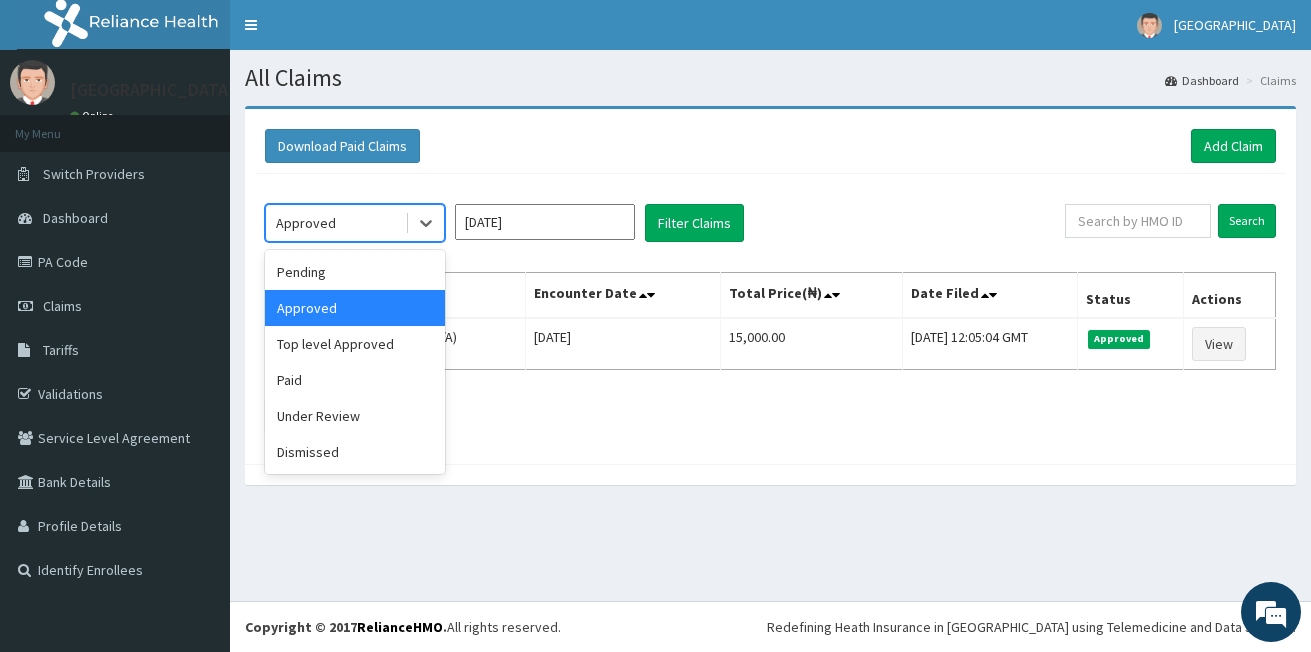 click on "Approved" at bounding box center [306, 223] 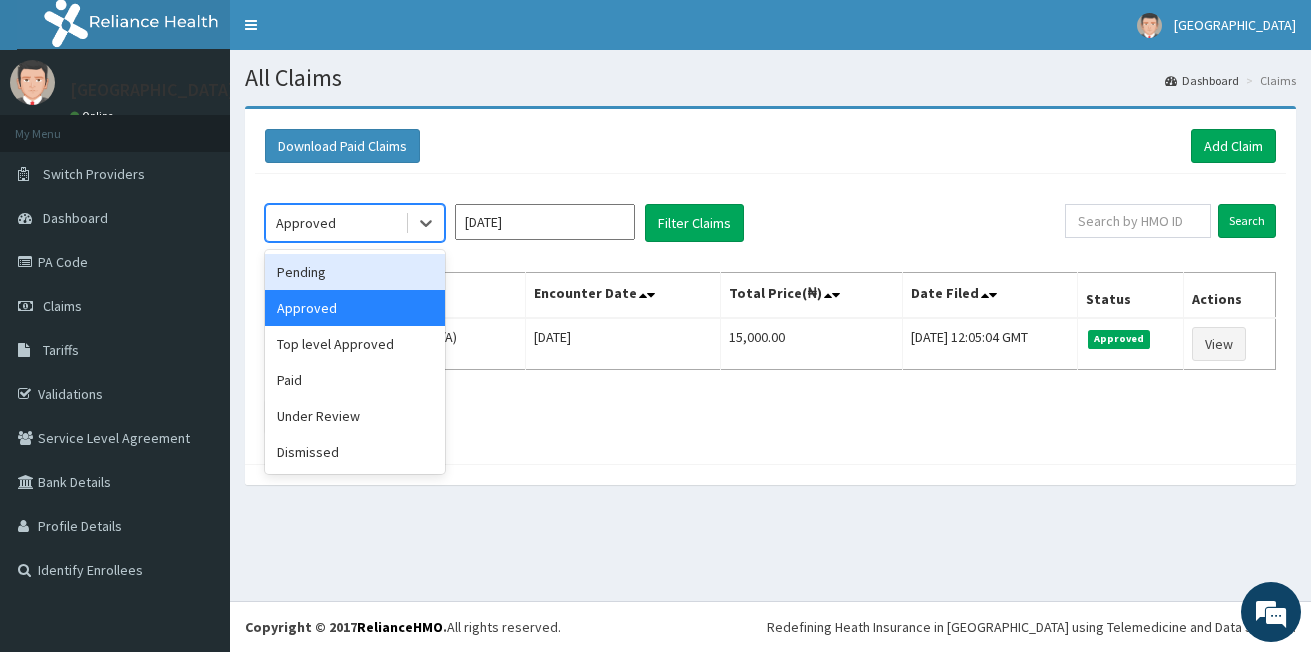 click on "Pending" at bounding box center (355, 272) 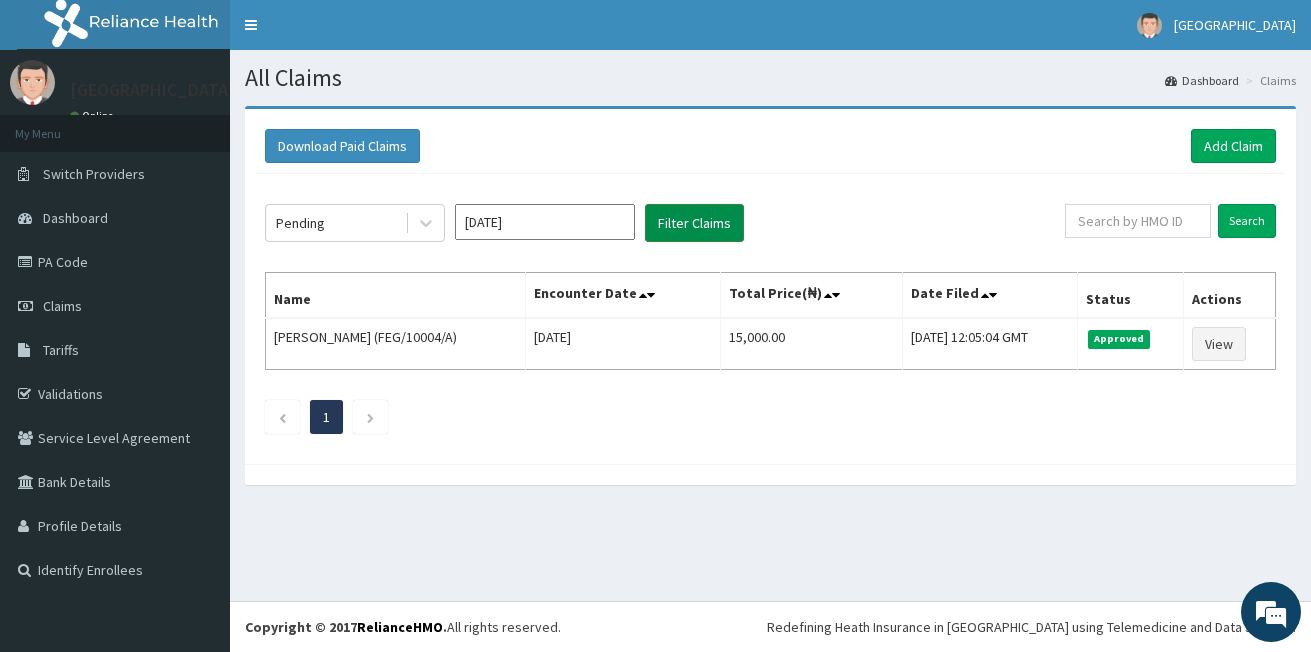 click on "Filter Claims" at bounding box center (694, 223) 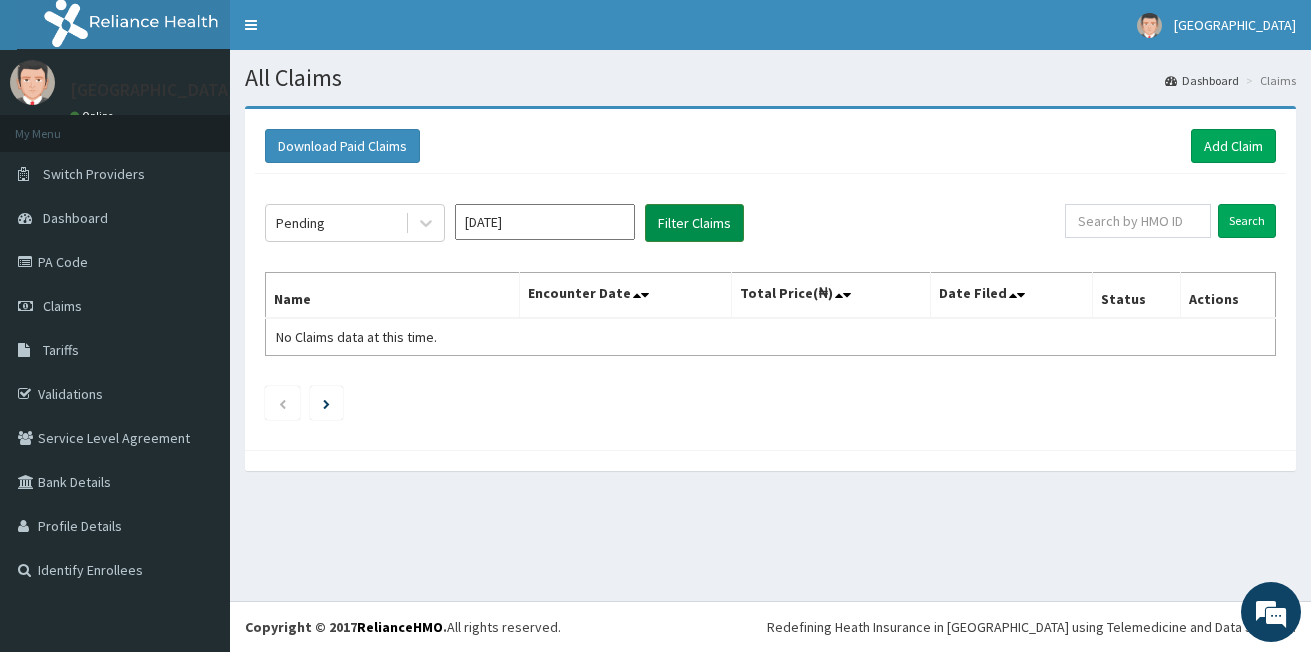 click on "Filter Claims" at bounding box center [694, 223] 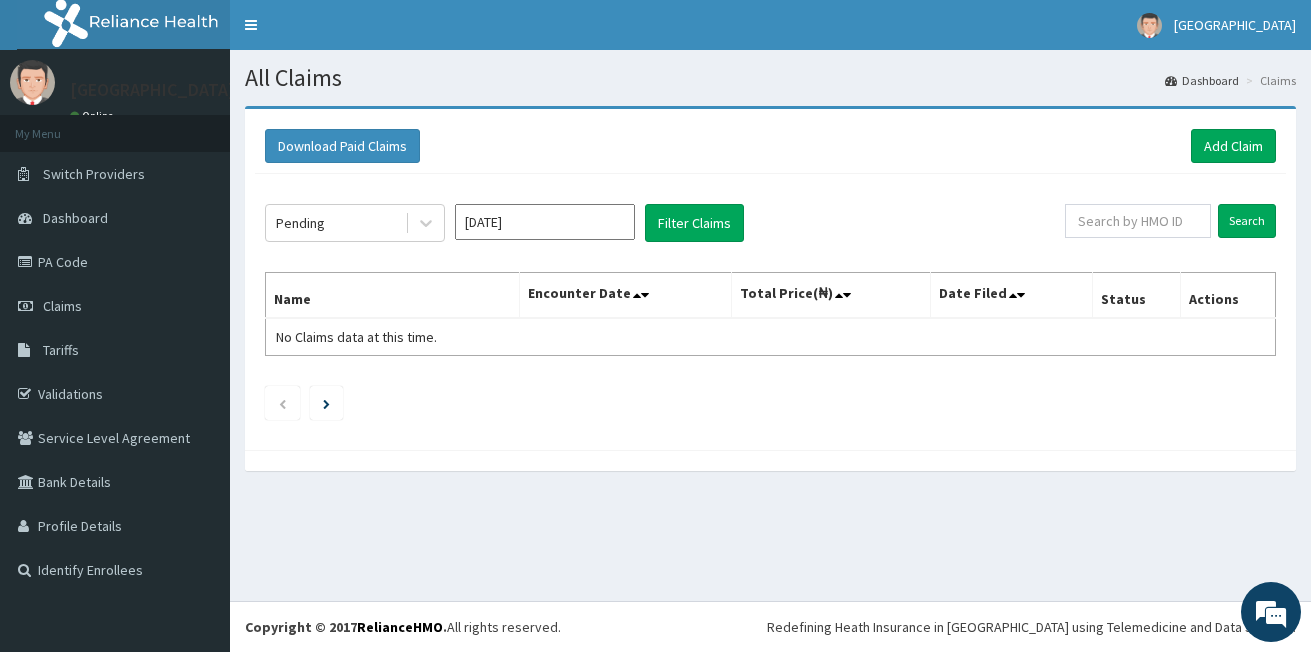 click on "Pending Jul 2025 Filter Claims" at bounding box center (665, 223) 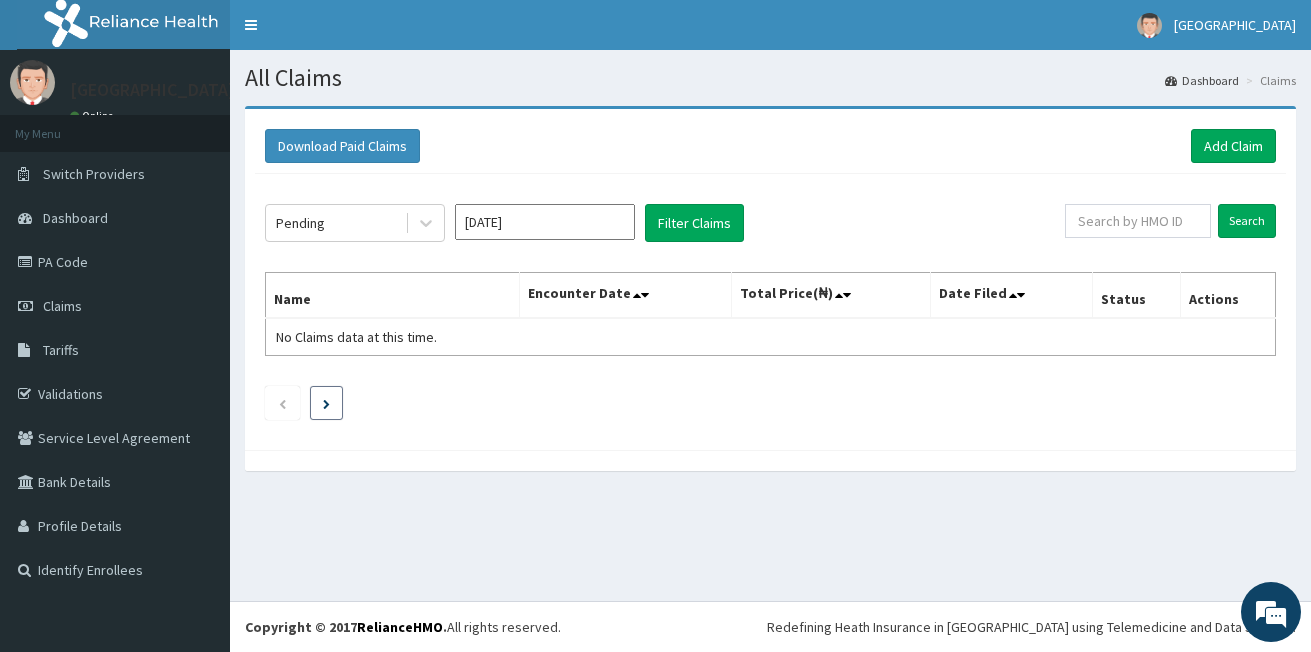click at bounding box center [326, 403] 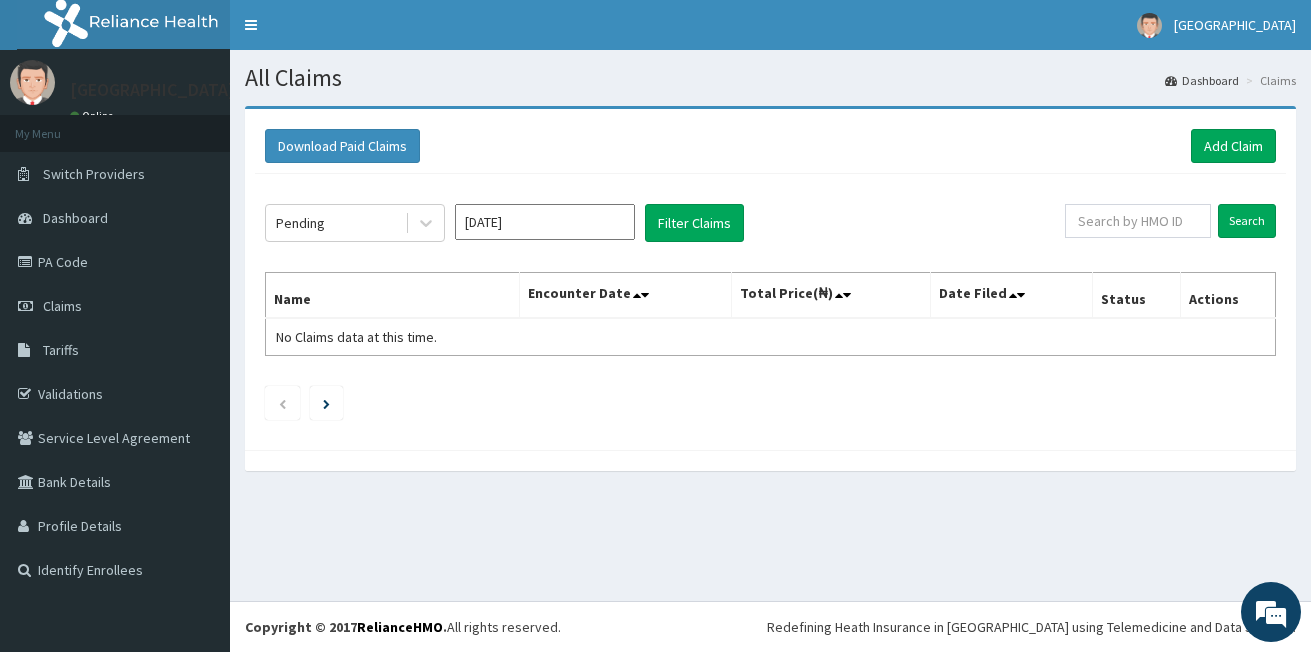 click on "Download Paid Claims Add Claim" at bounding box center [770, 146] 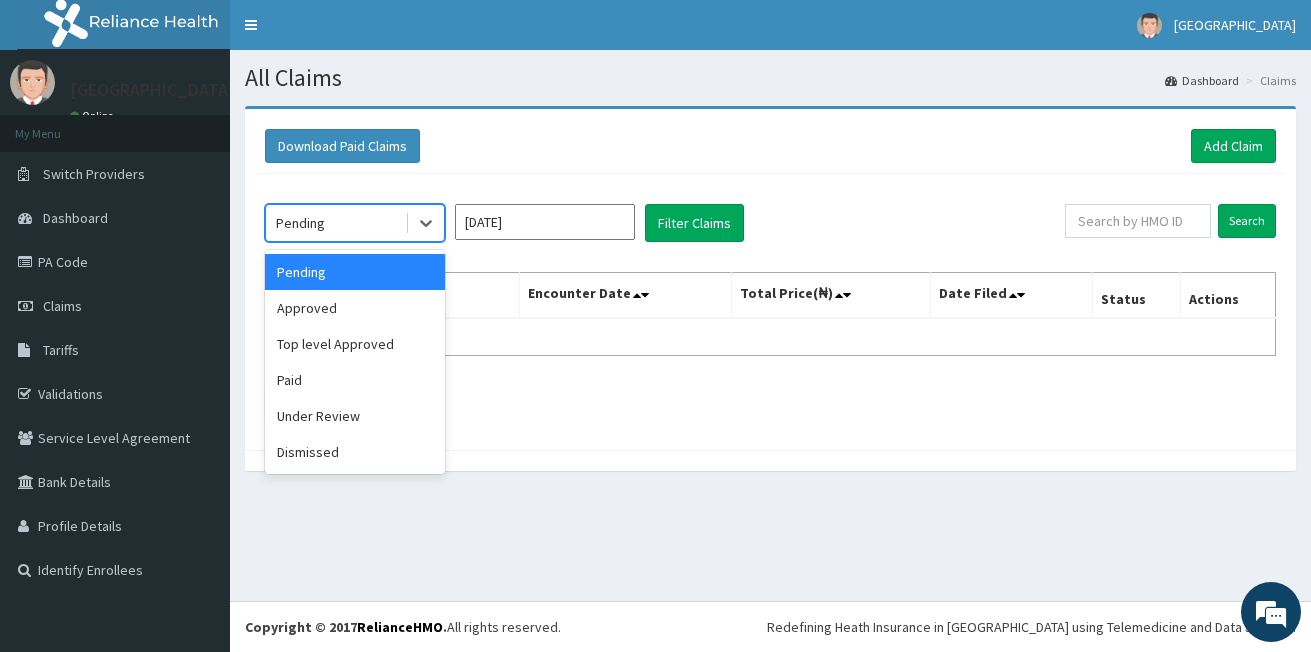 drag, startPoint x: 348, startPoint y: 222, endPoint x: 363, endPoint y: 223, distance: 15.033297 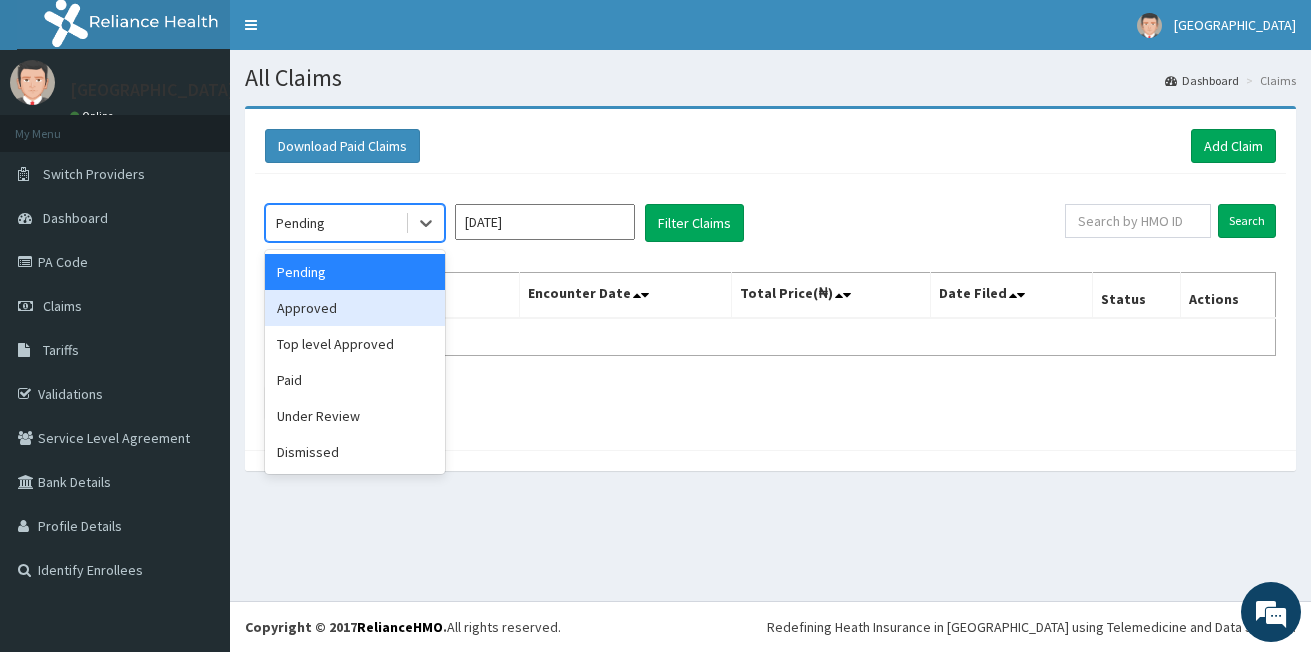 click on "Approved" at bounding box center (355, 308) 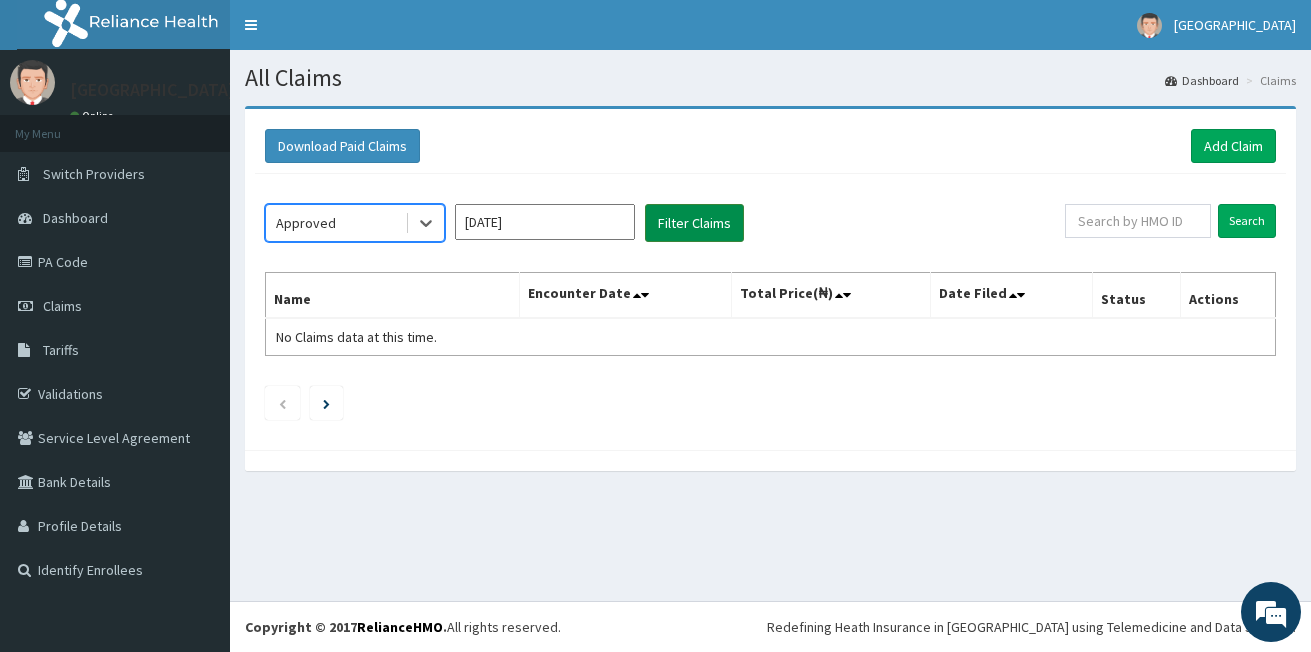 click on "Filter Claims" at bounding box center [694, 223] 